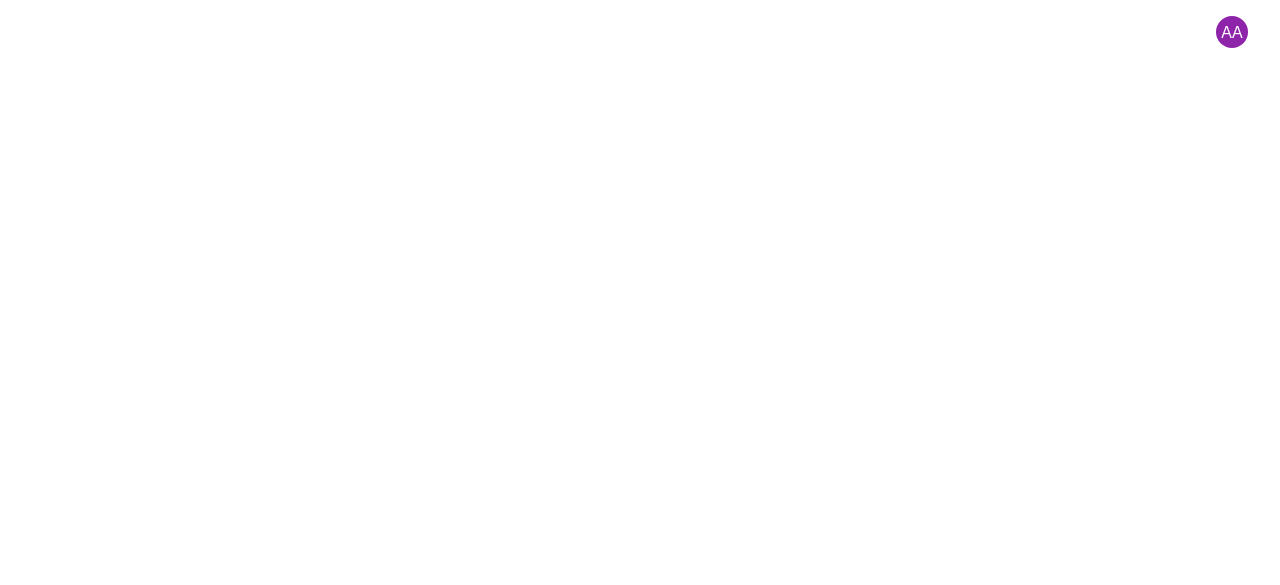 scroll, scrollTop: 0, scrollLeft: 0, axis: both 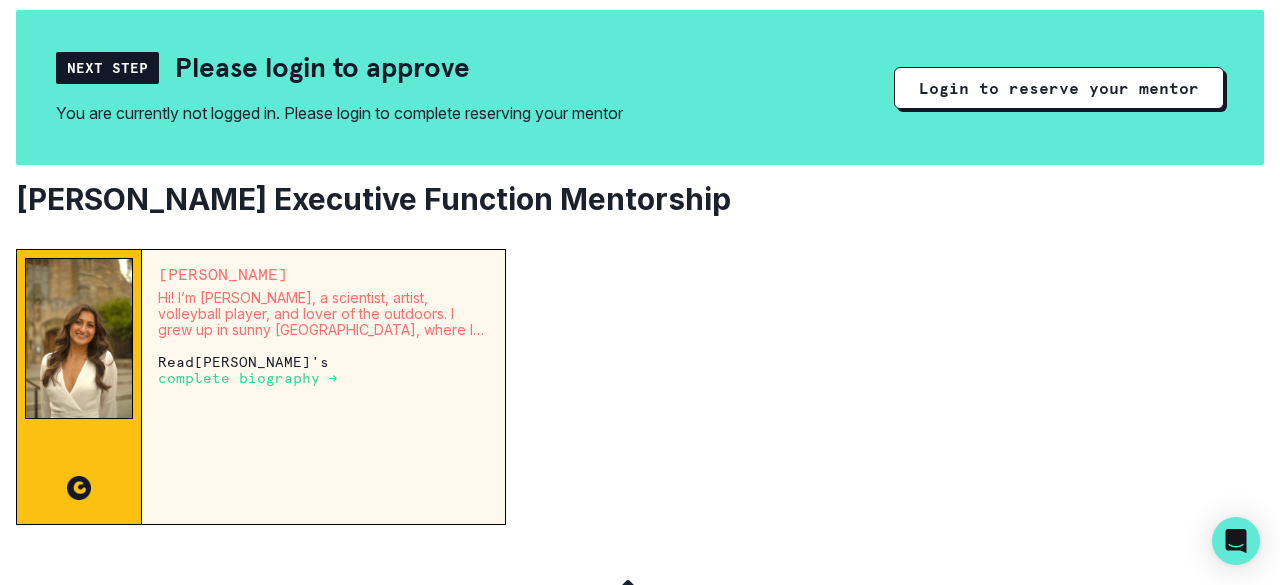 click on "Hi! I’m [PERSON_NAME], a scientist, artist, volleyball player, and lover of the outdoors. I grew up in sunny [GEOGRAPHIC_DATA], where I spent much of my childhood exploring tide pools, hiking through the mountains, and asking endless questions about how the world works. While I loved science, I quickly realized that traditional textbooks weren’t always the best way to learn. I found that I learned best through visuals, storytelling, and hands-on activities." at bounding box center (323, 314) 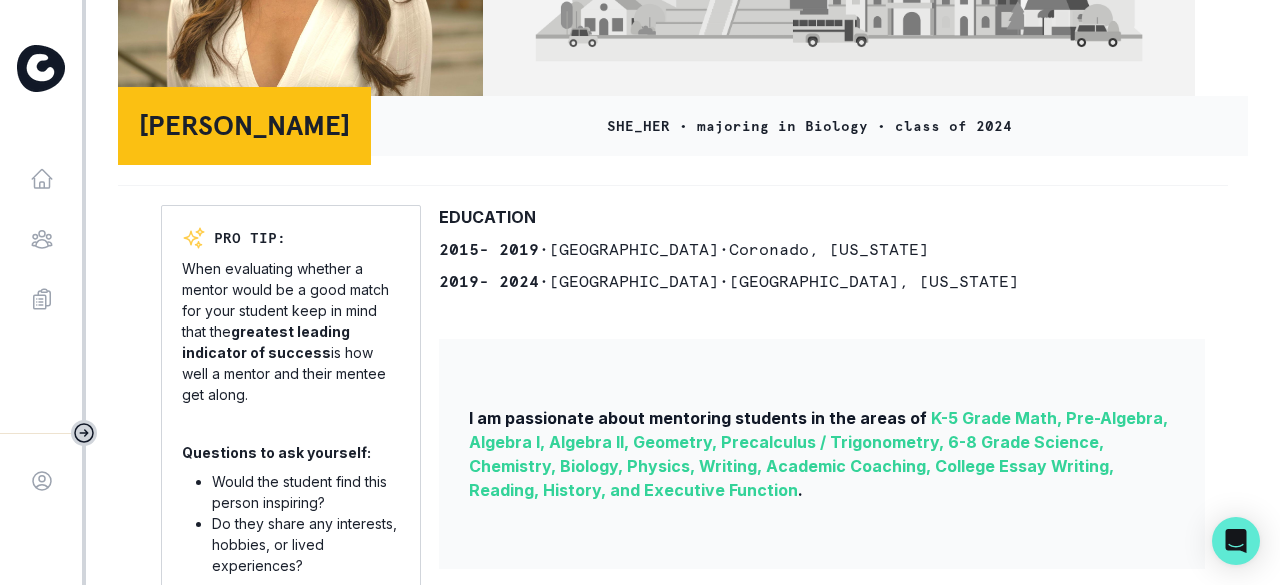 scroll, scrollTop: 400, scrollLeft: 0, axis: vertical 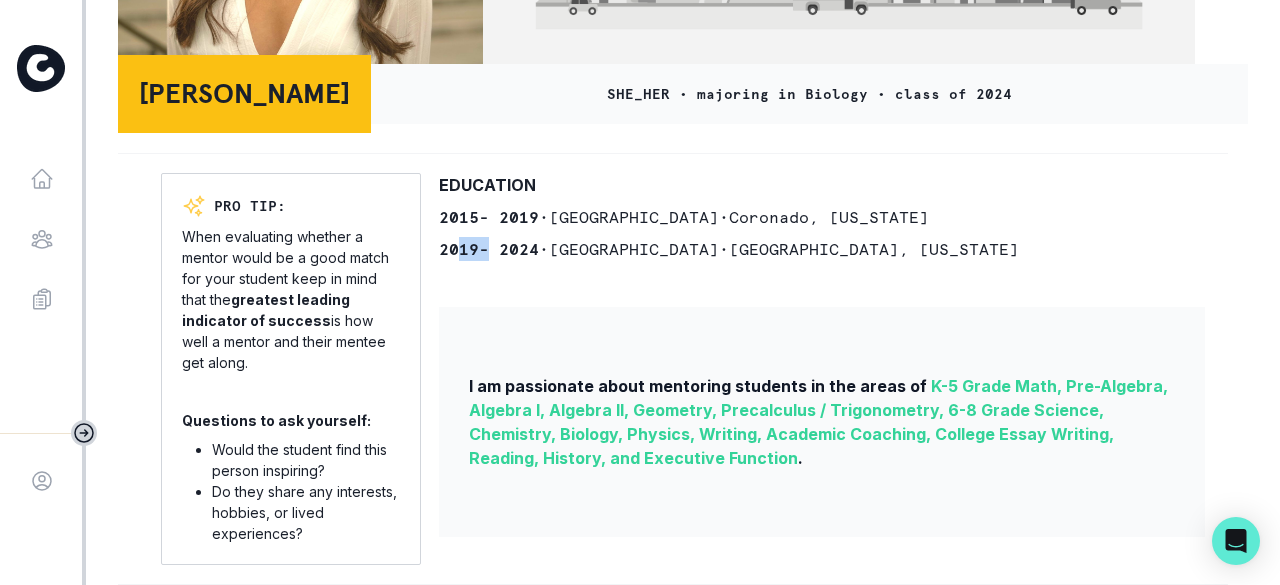 drag, startPoint x: 462, startPoint y: 266, endPoint x: 488, endPoint y: 283, distance: 31.06445 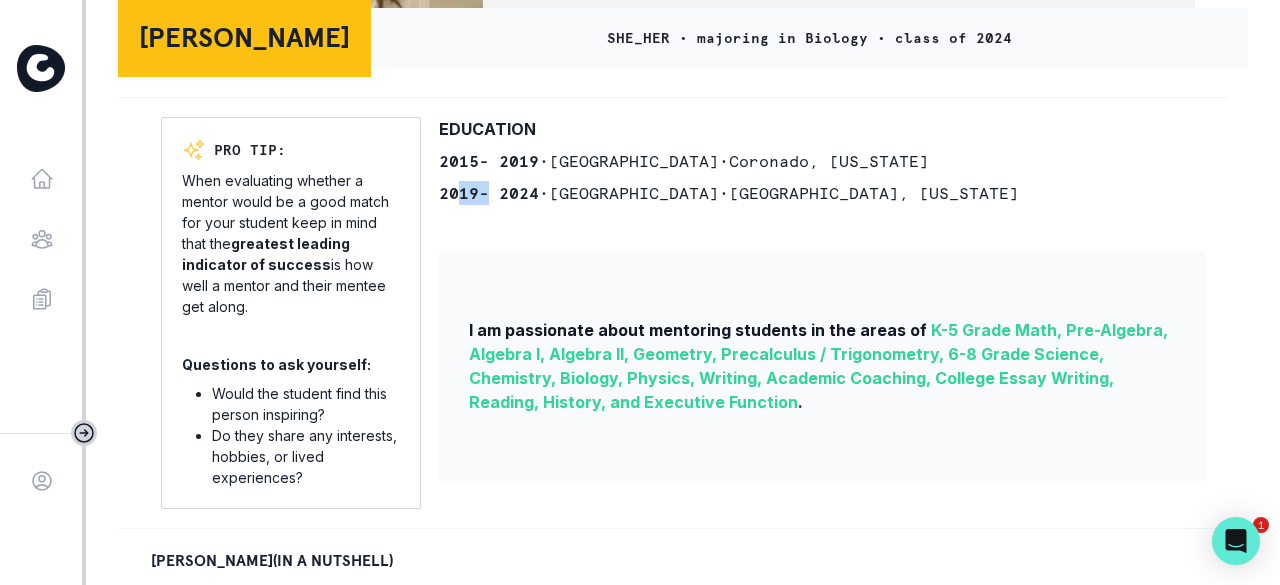 scroll, scrollTop: 500, scrollLeft: 0, axis: vertical 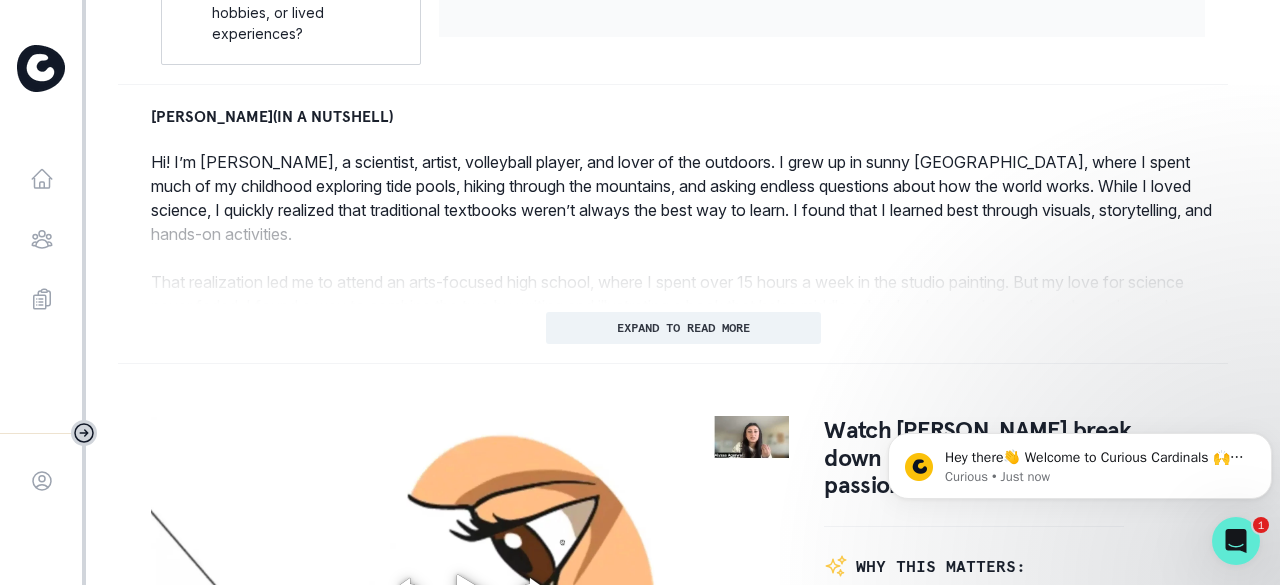 click at bounding box center (696, 264) 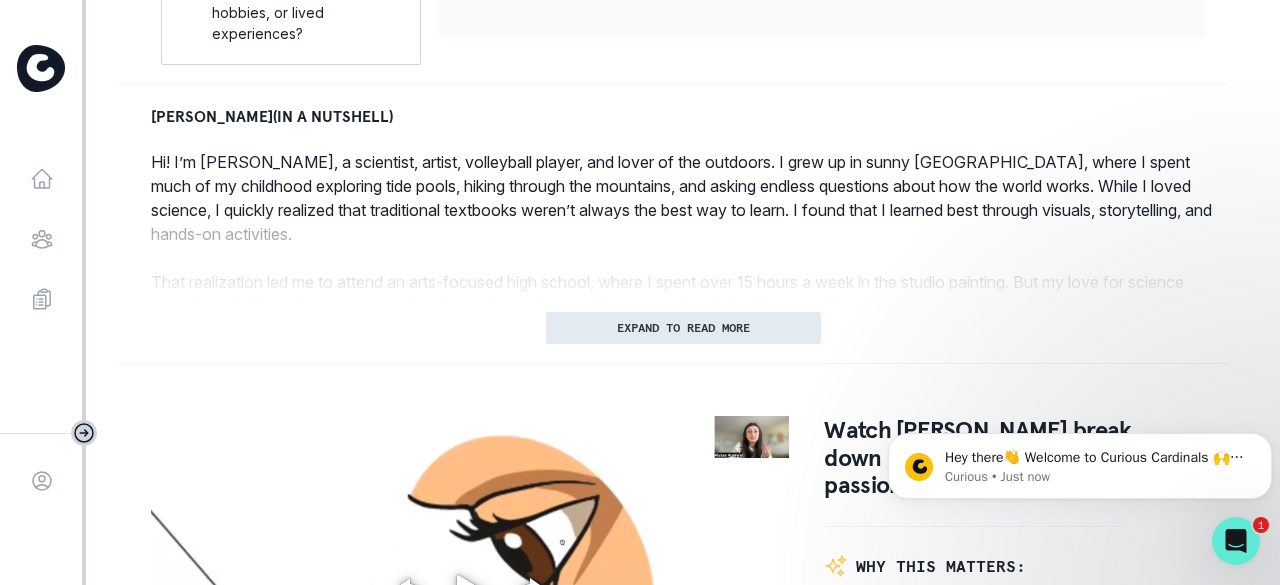 click on "EXPAND TO READ MORE" at bounding box center [683, 328] 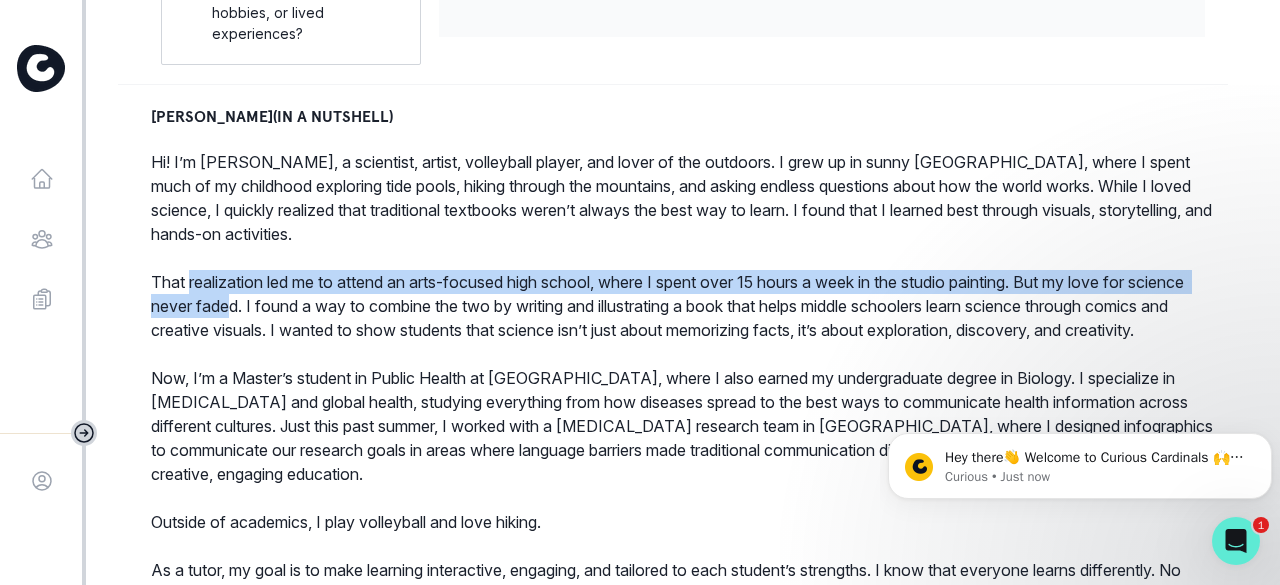 drag, startPoint x: 188, startPoint y: 295, endPoint x: 290, endPoint y: 311, distance: 103.24728 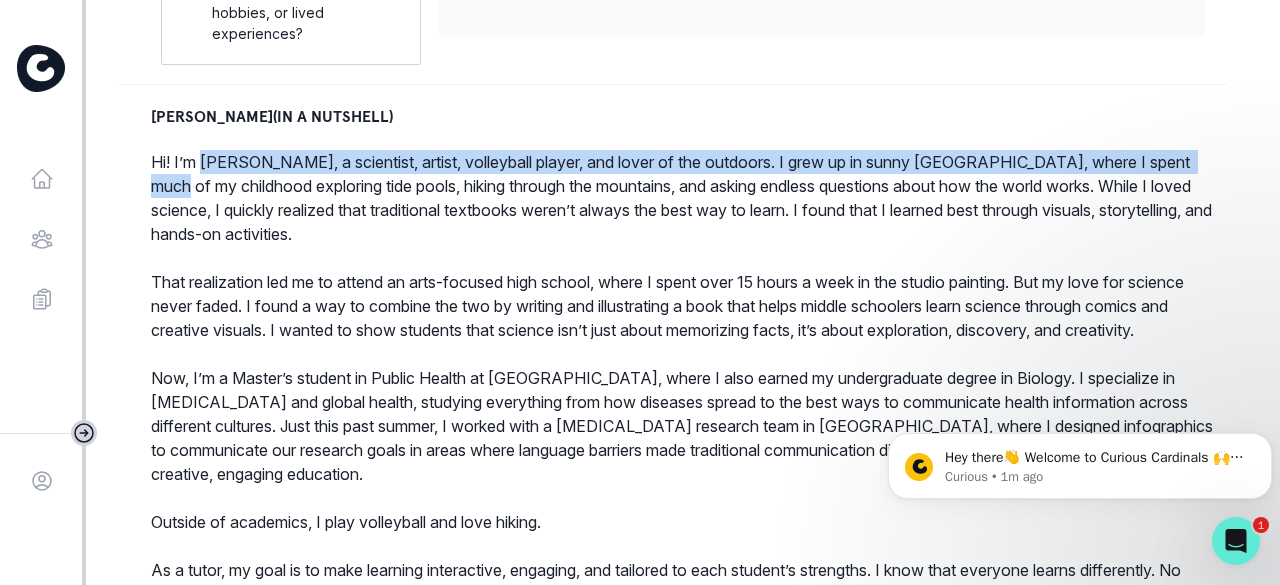 drag, startPoint x: 206, startPoint y: 174, endPoint x: 210, endPoint y: 205, distance: 31.257 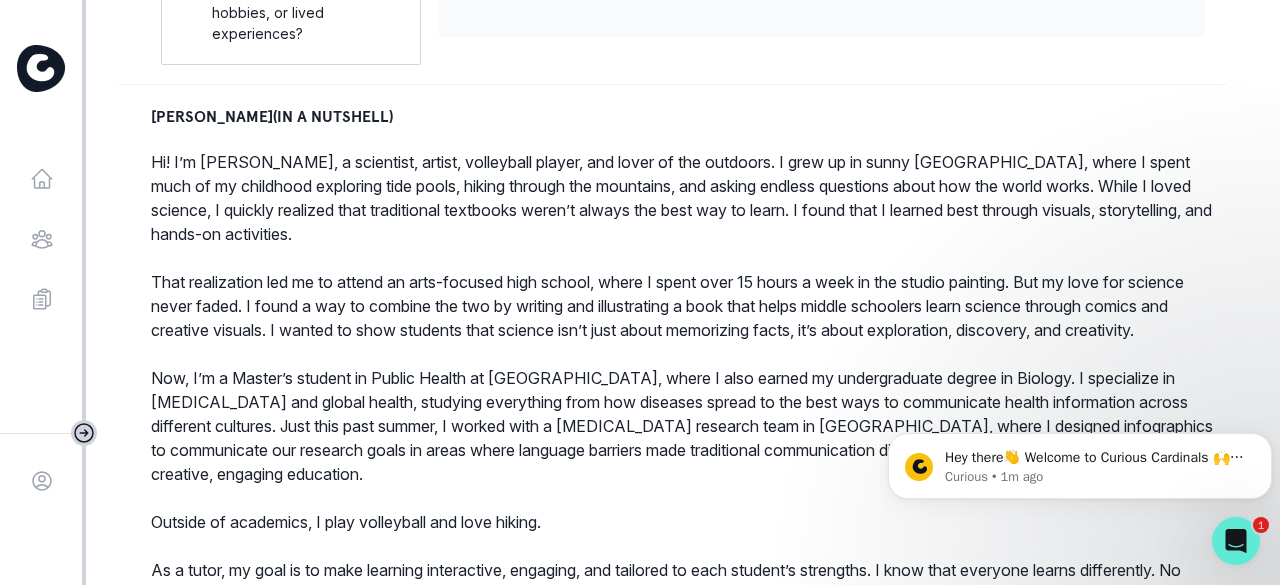 click on "Hi! I’m [PERSON_NAME], a scientist, artist, volleyball player, and lover of the outdoors. I grew up in sunny [GEOGRAPHIC_DATA], where I spent much of my childhood exploring tide pools, hiking through the mountains, and asking endless questions about how the world works. While I loved science, I quickly realized that traditional textbooks weren’t always the best way to learn. I found that I learned best through visuals, storytelling, and hands-on activities." at bounding box center (683, 198) 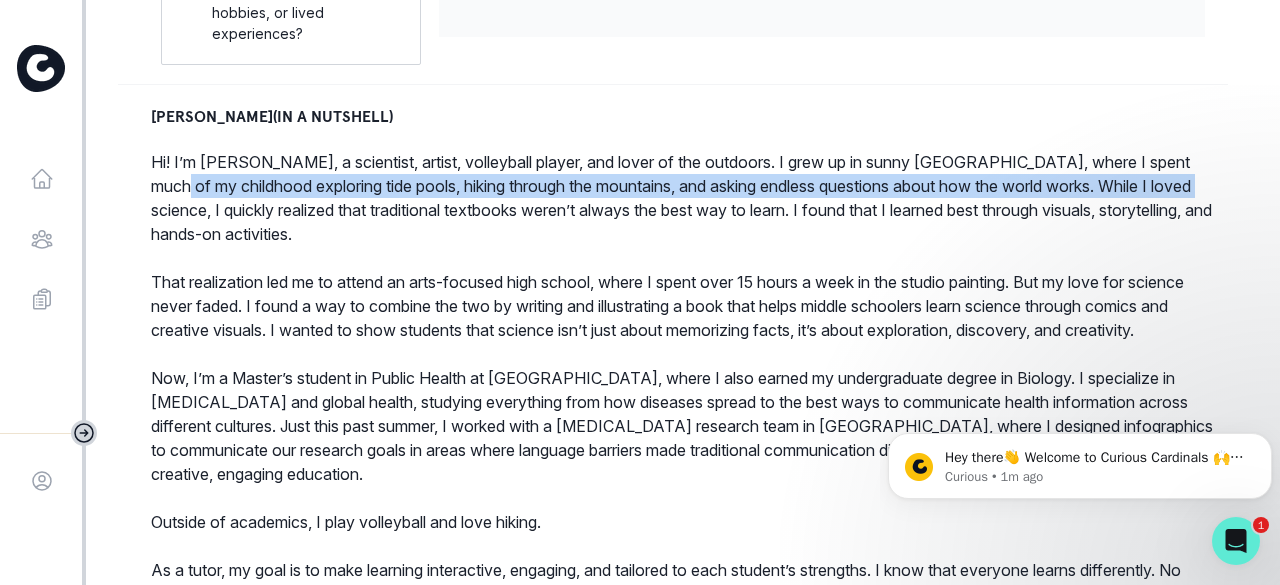 drag, startPoint x: 213, startPoint y: 203, endPoint x: 260, endPoint y: 239, distance: 59.20304 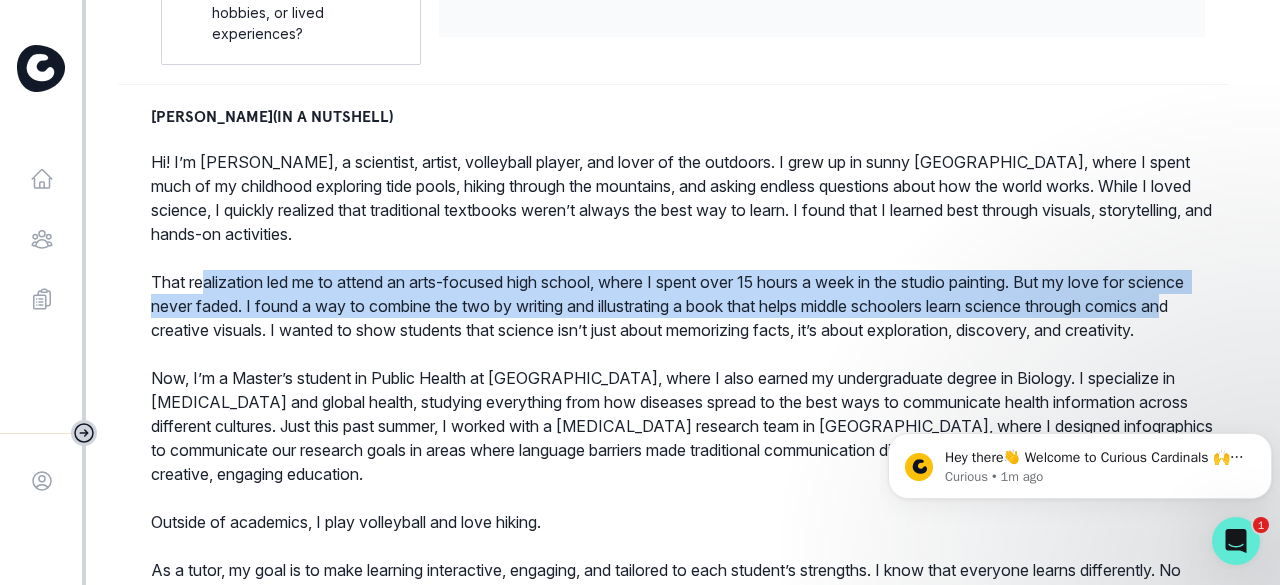 drag, startPoint x: 200, startPoint y: 297, endPoint x: 224, endPoint y: 335, distance: 44.94441 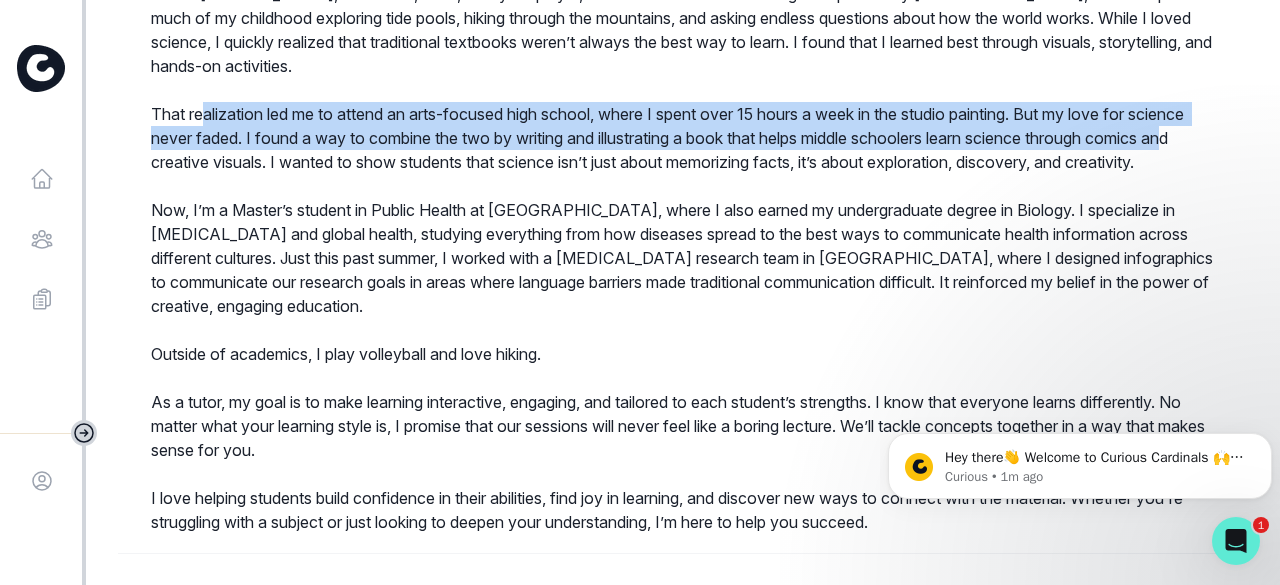 scroll, scrollTop: 1100, scrollLeft: 0, axis: vertical 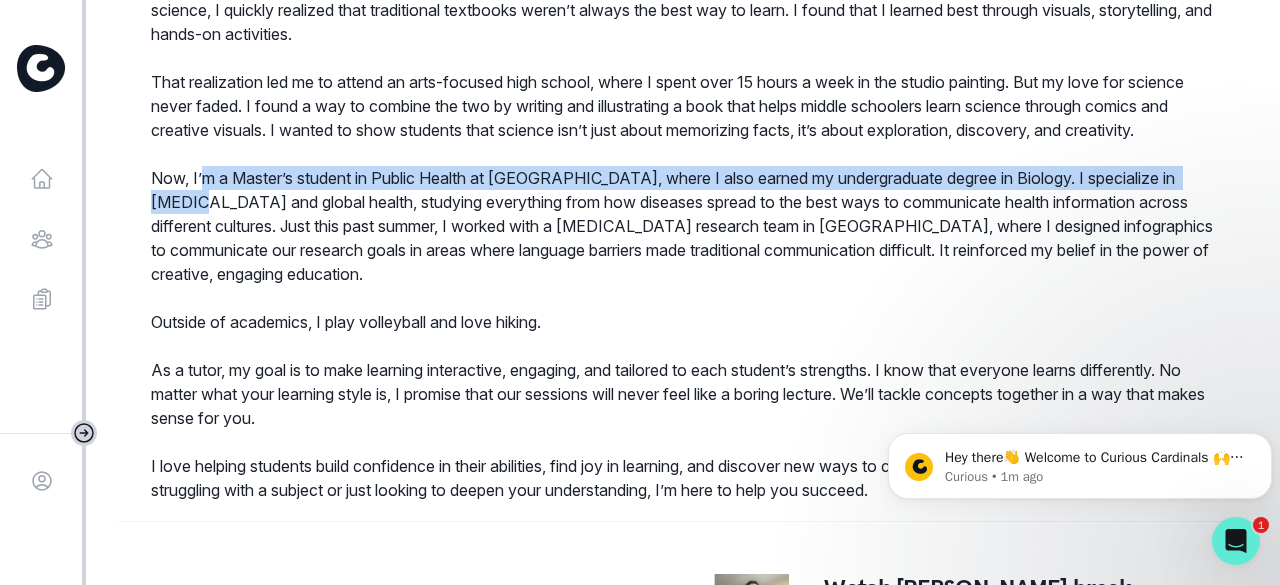 drag, startPoint x: 205, startPoint y: 214, endPoint x: 216, endPoint y: 247, distance: 34.785053 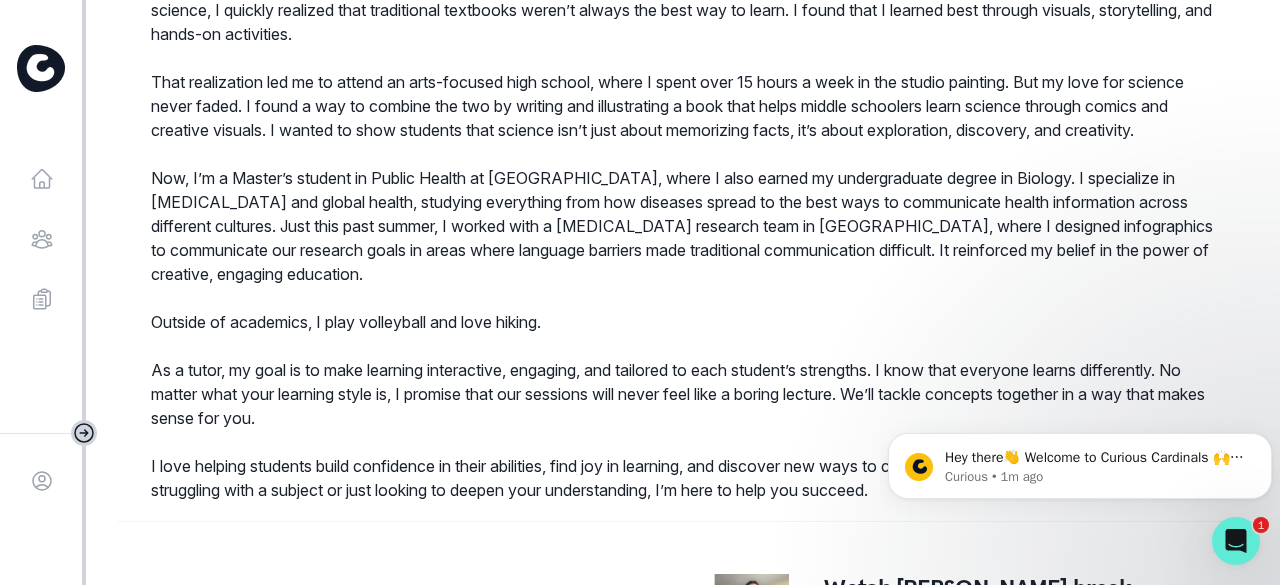 click on "Now, I’m a Master’s student in Public Health at [GEOGRAPHIC_DATA], where I also earned my undergraduate degree in Biology. I specialize in [MEDICAL_DATA] and global health, studying everything from how diseases spread to the best ways to communicate health information across different cultures. Just this past summer, I worked with a [MEDICAL_DATA] research team in [GEOGRAPHIC_DATA], where I designed infographics to communicate our research goals in areas where language barriers made traditional communication difficult. It reinforced my belief in the power of creative, engaging education." at bounding box center (683, 226) 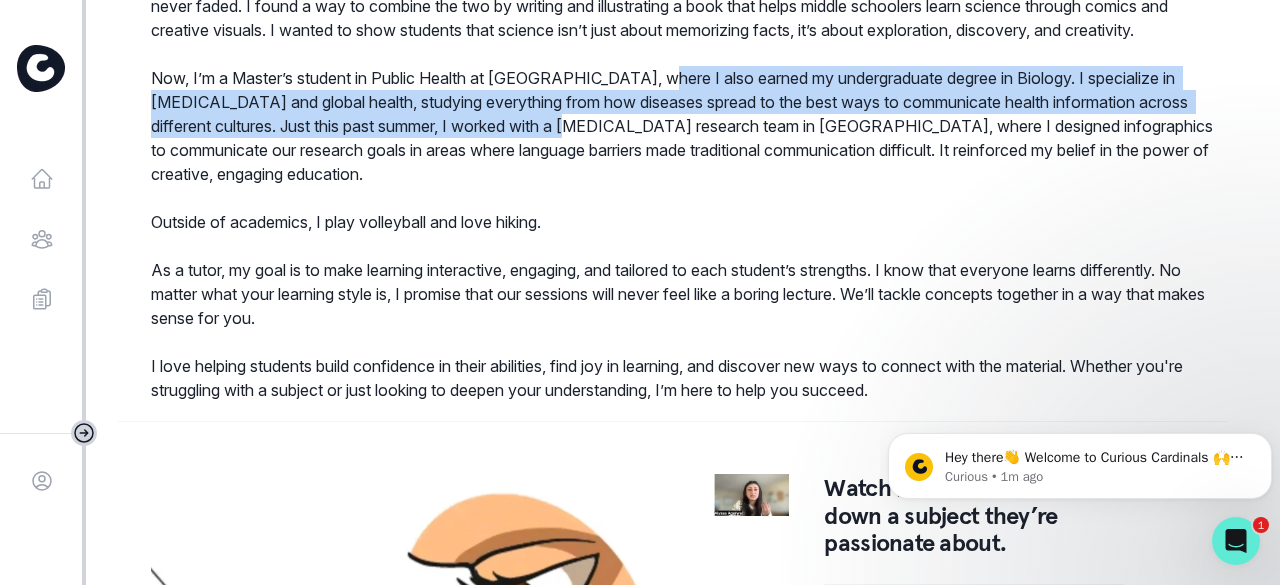 drag, startPoint x: 643, startPoint y: 121, endPoint x: 646, endPoint y: 166, distance: 45.099888 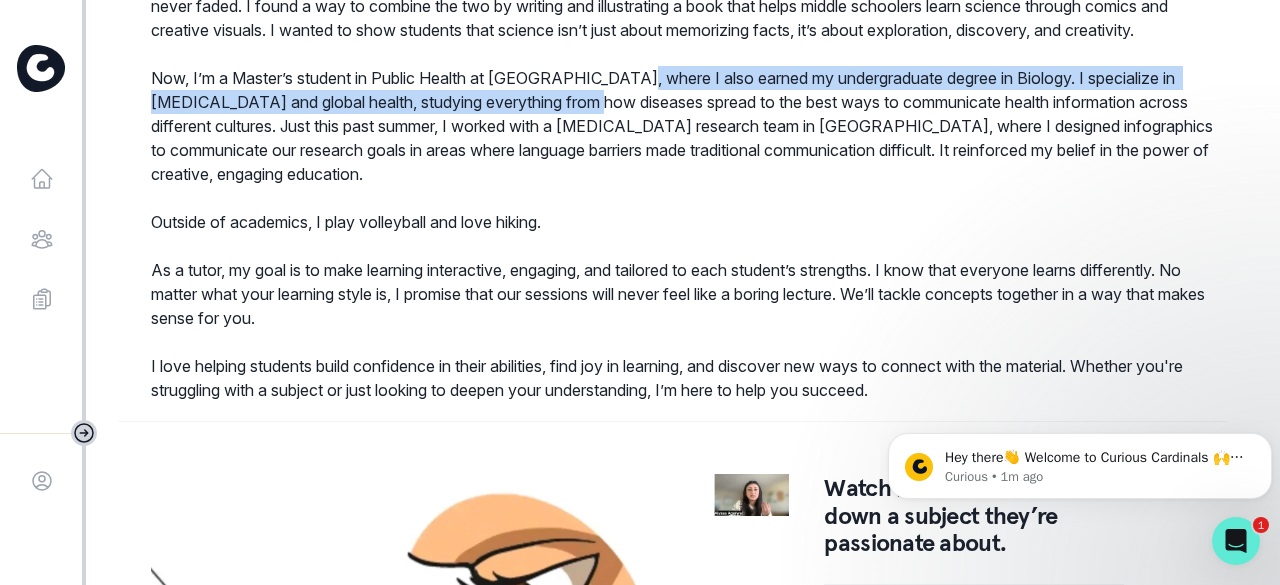 drag, startPoint x: 620, startPoint y: 115, endPoint x: 619, endPoint y: 141, distance: 26.019224 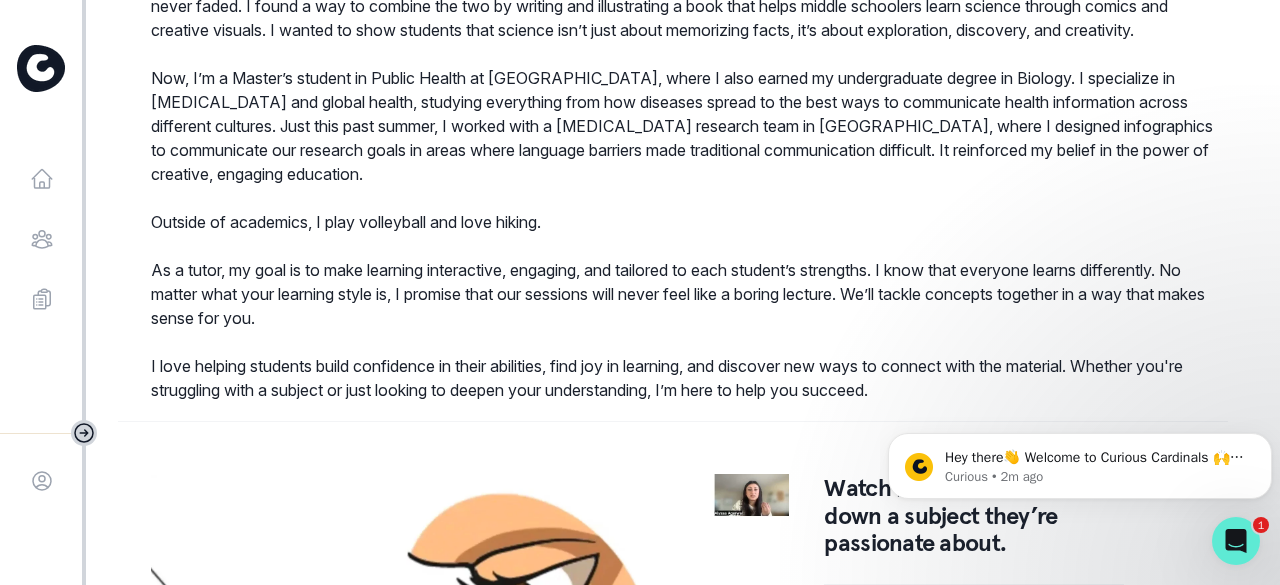 click on "Now, I’m a Master’s student in Public Health at [GEOGRAPHIC_DATA], where I also earned my undergraduate degree in Biology. I specialize in [MEDICAL_DATA] and global health, studying everything from how diseases spread to the best ways to communicate health information across different cultures. Just this past summer, I worked with a [MEDICAL_DATA] research team in [GEOGRAPHIC_DATA], where I designed infographics to communicate our research goals in areas where language barriers made traditional communication difficult. It reinforced my belief in the power of creative, engaging education." at bounding box center (683, 126) 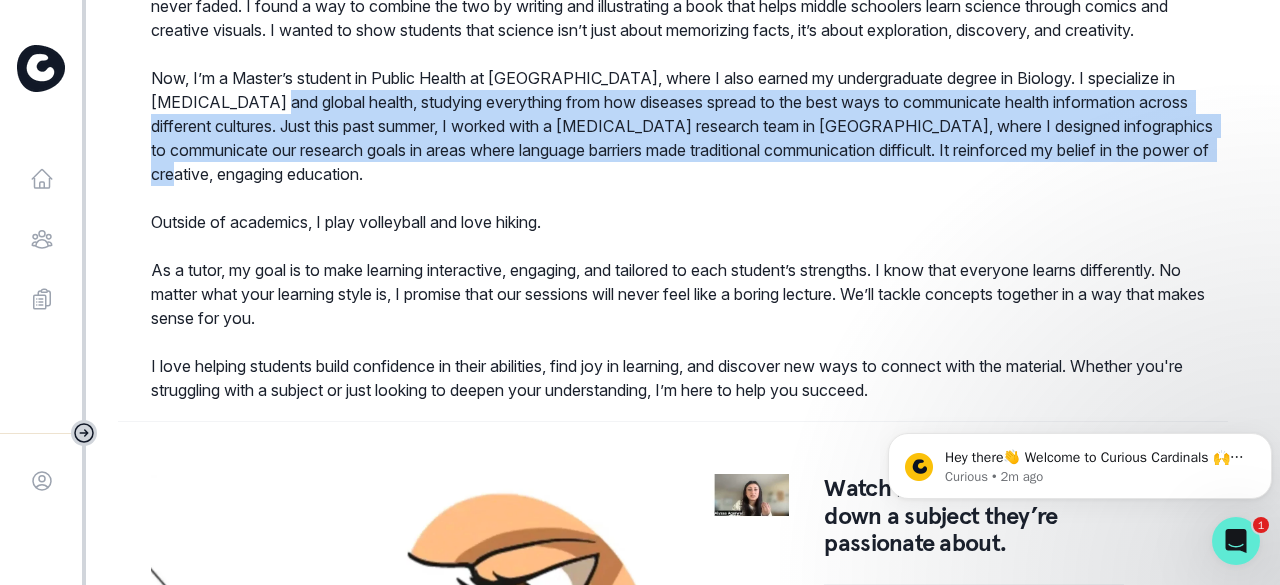 drag, startPoint x: 287, startPoint y: 143, endPoint x: 366, endPoint y: 208, distance: 102.30347 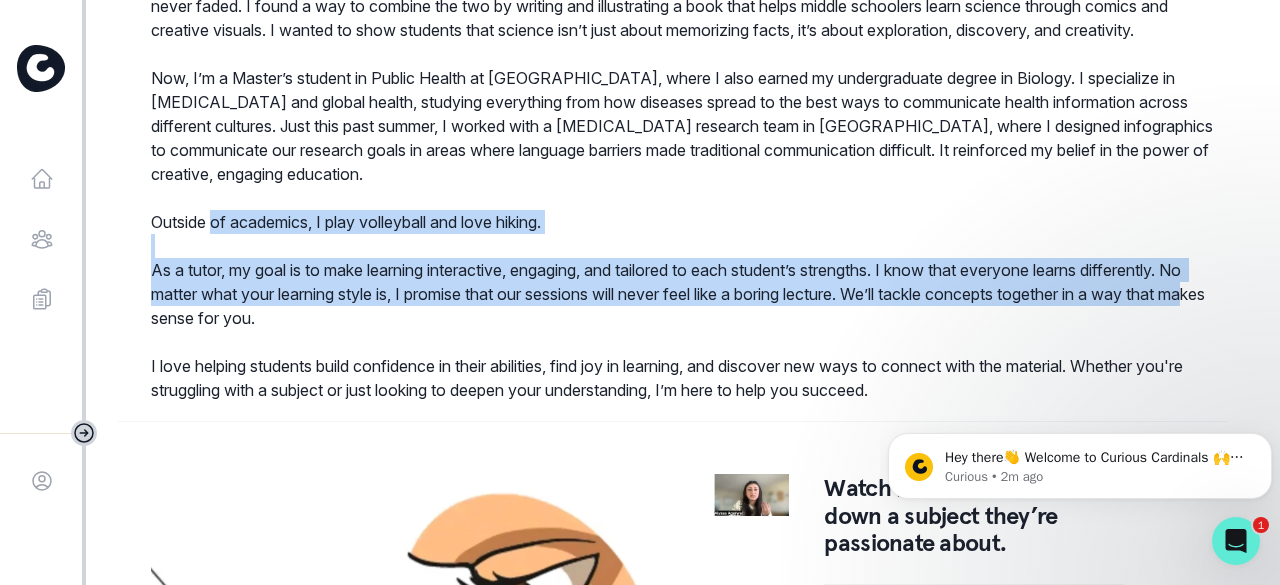 drag, startPoint x: 211, startPoint y: 266, endPoint x: 339, endPoint y: 356, distance: 156.47363 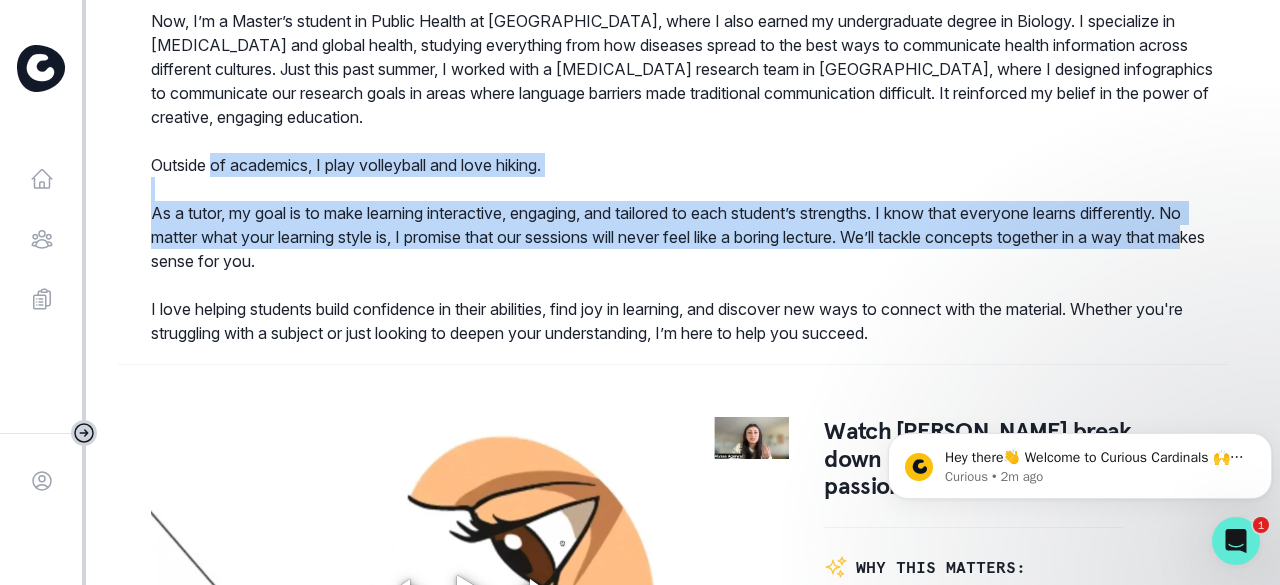 scroll, scrollTop: 1300, scrollLeft: 0, axis: vertical 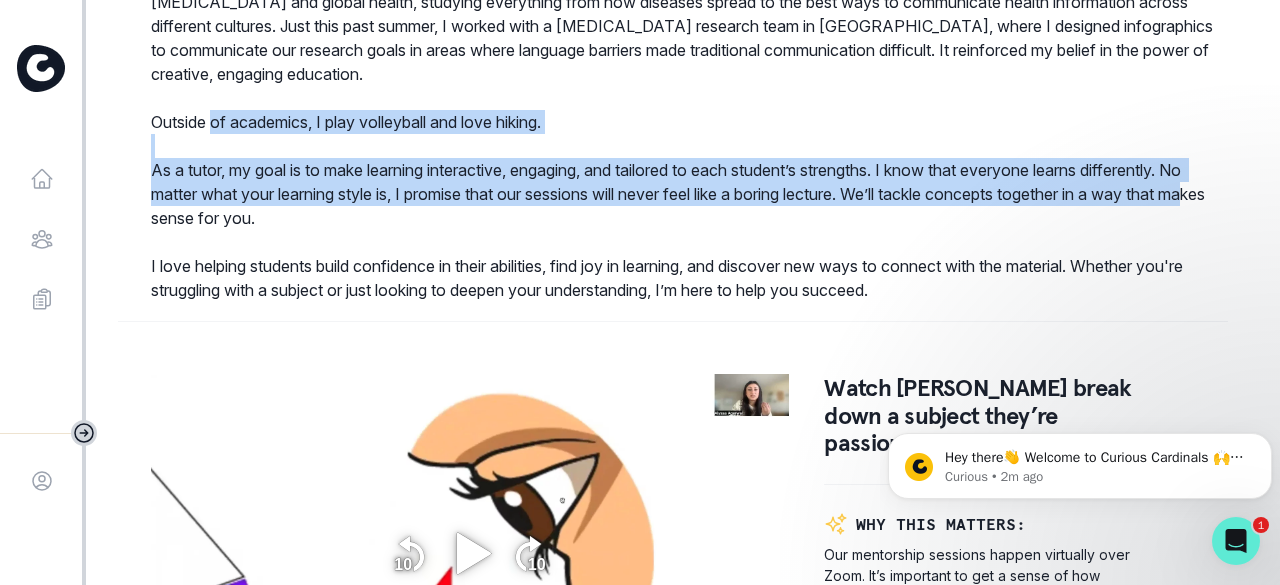 click on "As a tutor, my goal is to make learning interactive, engaging, and tailored to each student’s strengths. I know that everyone learns differently. No matter what your learning style is, I promise that our sessions will never feel like a boring lecture. We’ll tackle concepts together in a way that makes sense for you." at bounding box center (683, 194) 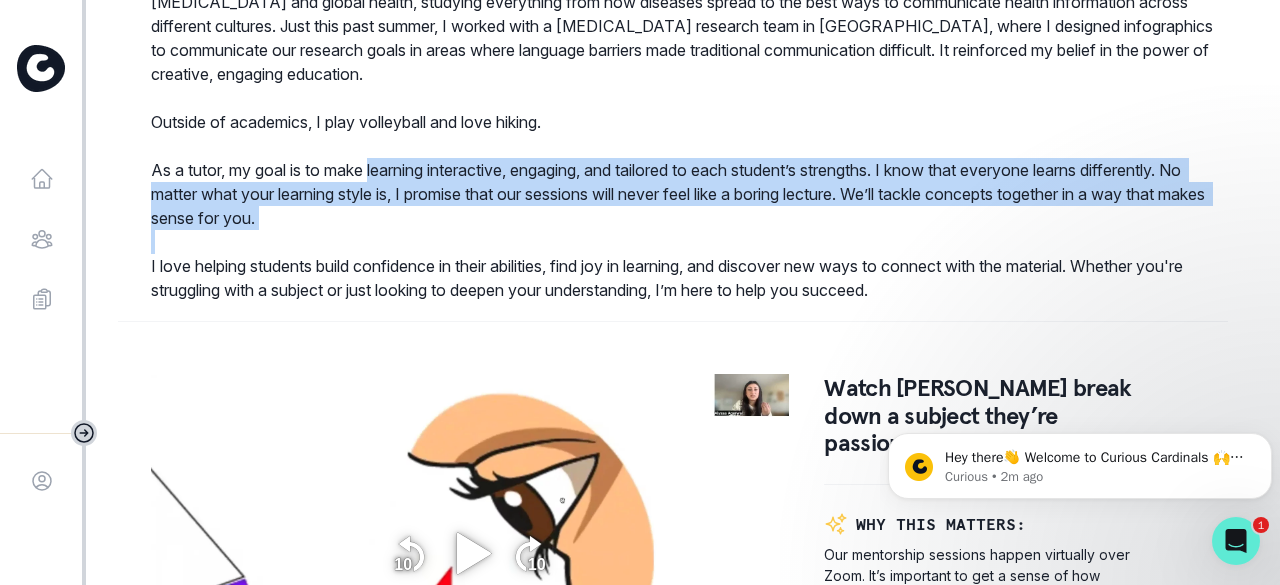 drag, startPoint x: 374, startPoint y: 206, endPoint x: 398, endPoint y: 272, distance: 70.2282 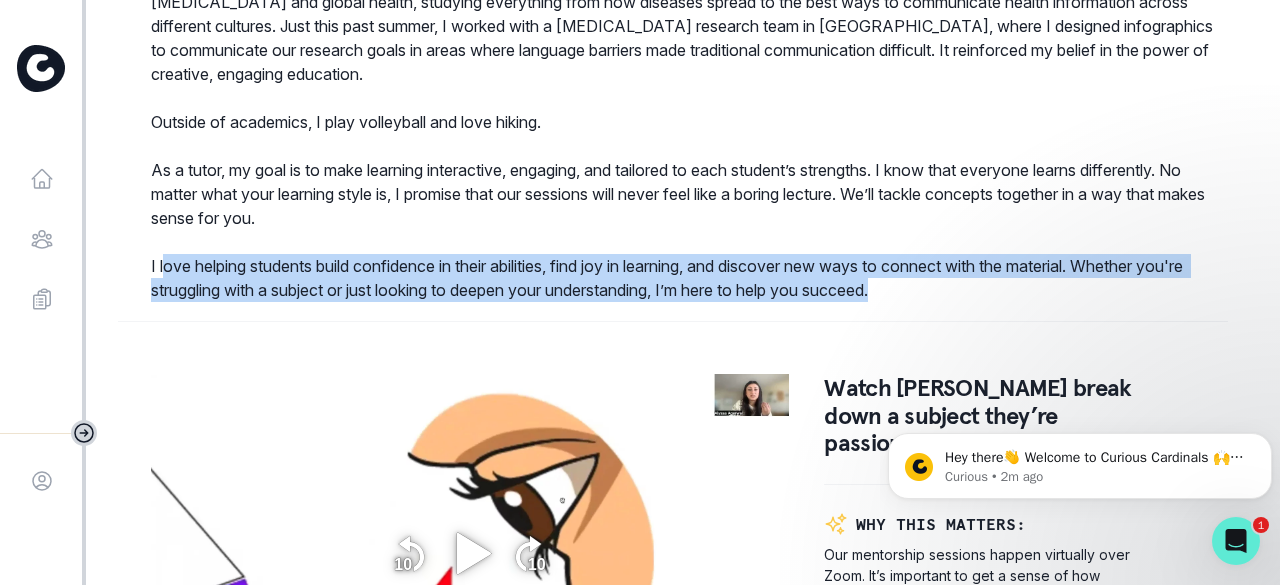 drag, startPoint x: 167, startPoint y: 304, endPoint x: 262, endPoint y: 344, distance: 103.077644 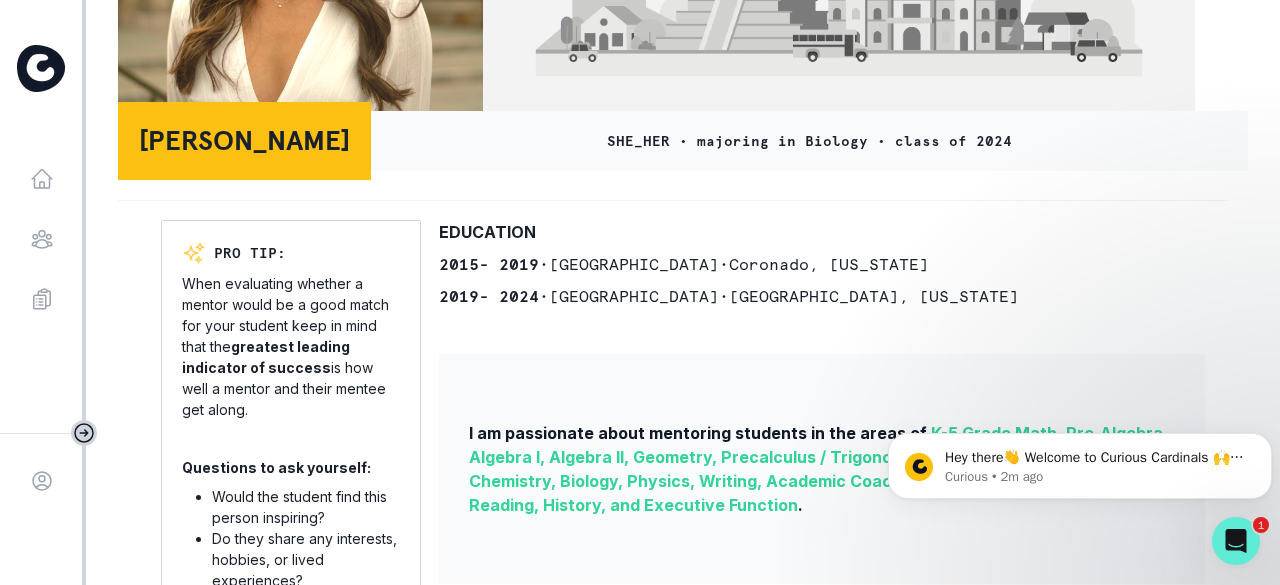 scroll, scrollTop: 348, scrollLeft: 0, axis: vertical 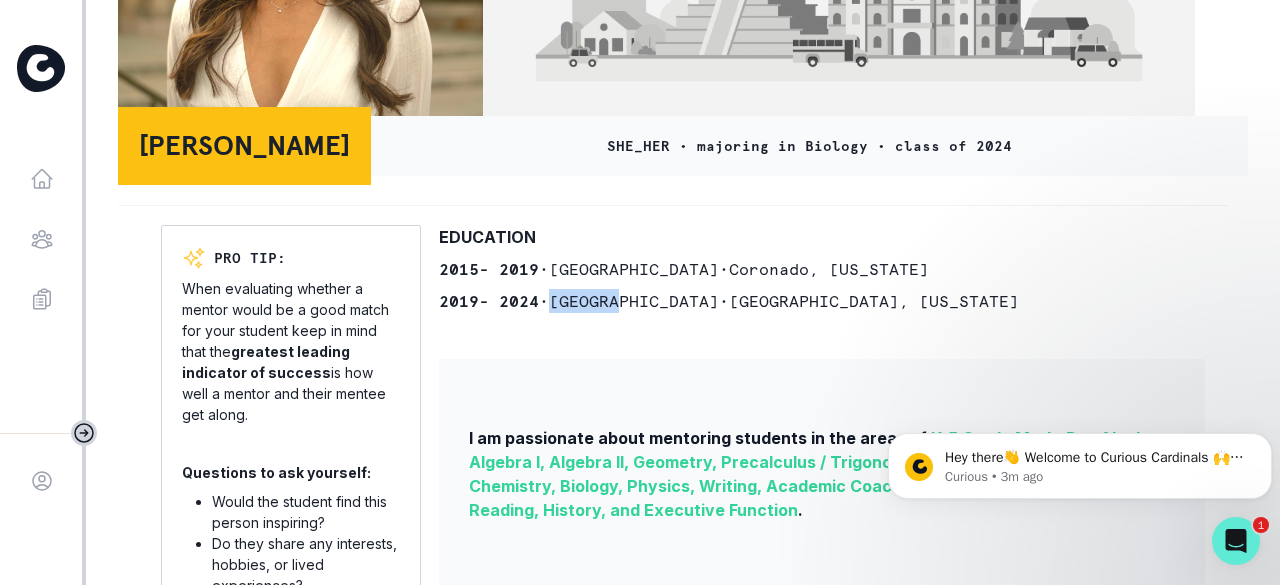 drag, startPoint x: 582, startPoint y: 312, endPoint x: 645, endPoint y: 339, distance: 68.54196 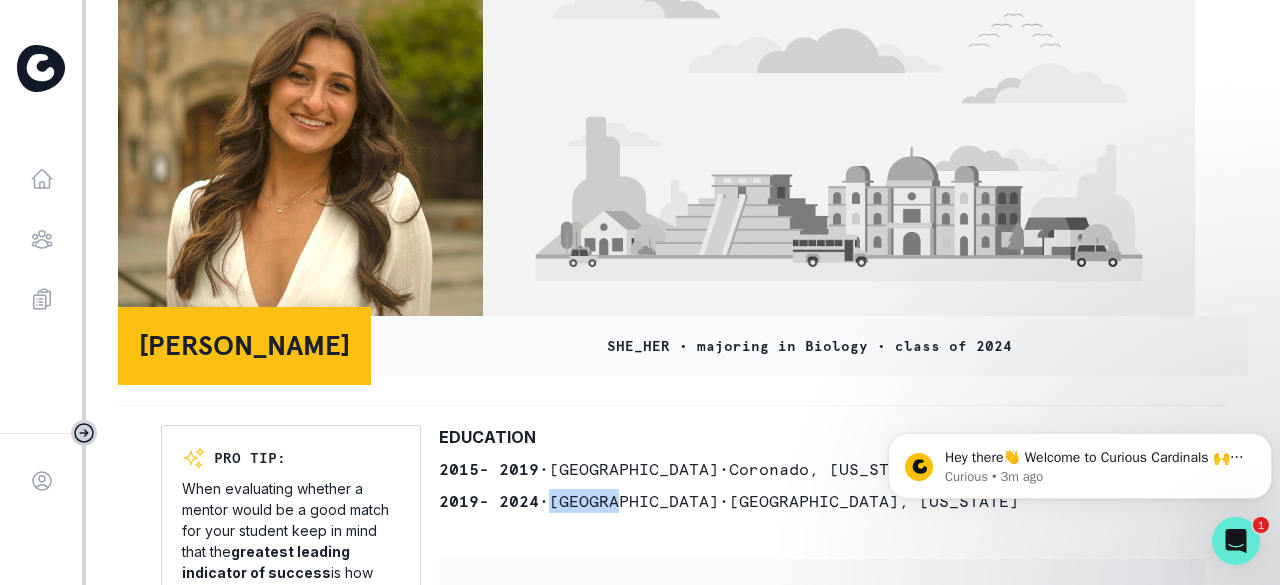 scroll, scrollTop: 148, scrollLeft: 0, axis: vertical 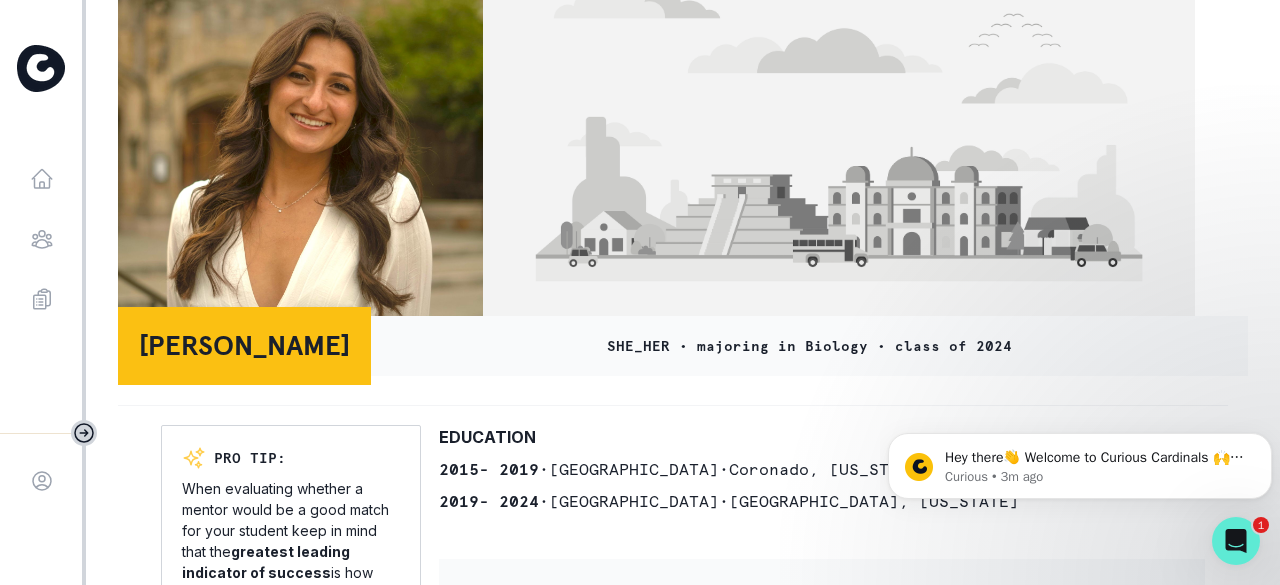 click on "SHE_HER • majoring in Biology • class of 2024" at bounding box center [809, 346] 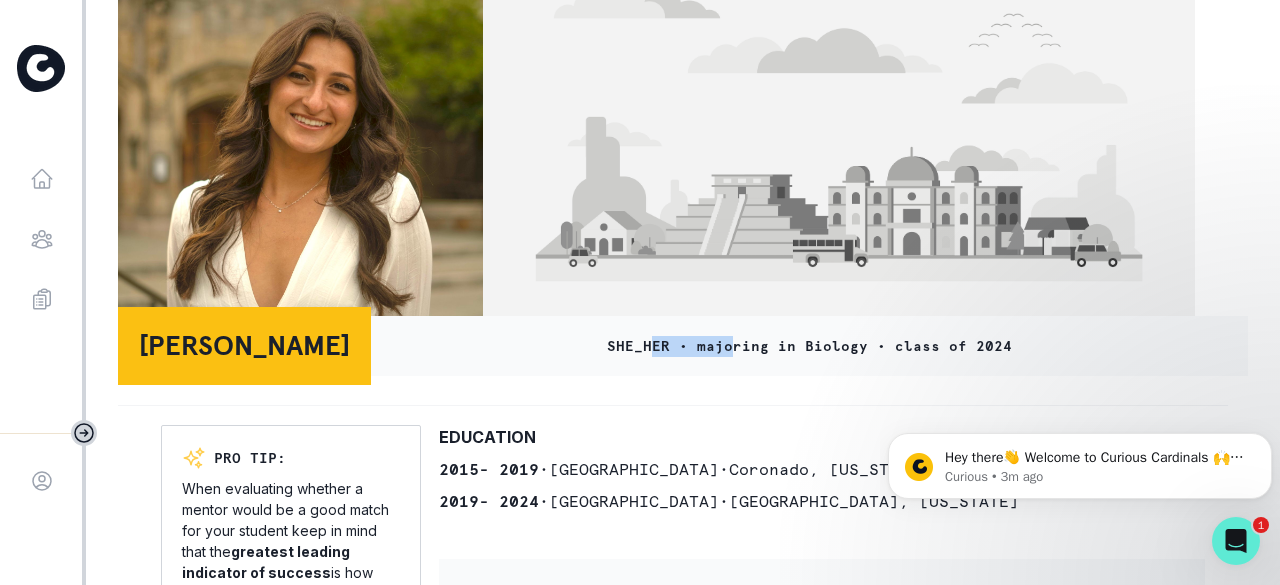 drag, startPoint x: 650, startPoint y: 345, endPoint x: 724, endPoint y: 371, distance: 78.434685 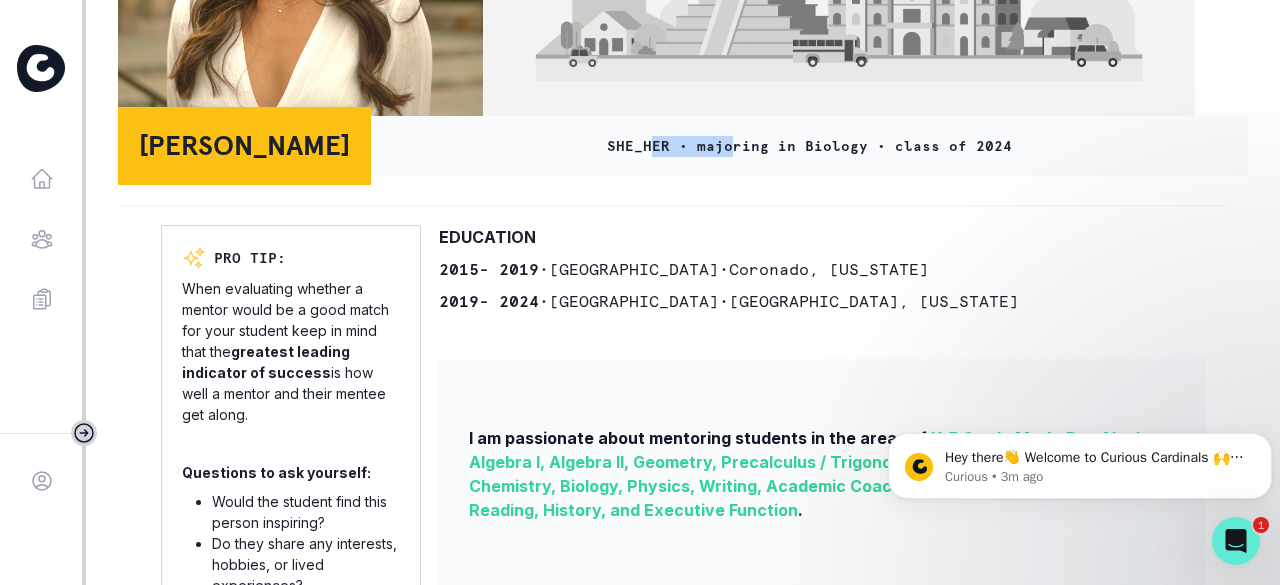 scroll, scrollTop: 448, scrollLeft: 0, axis: vertical 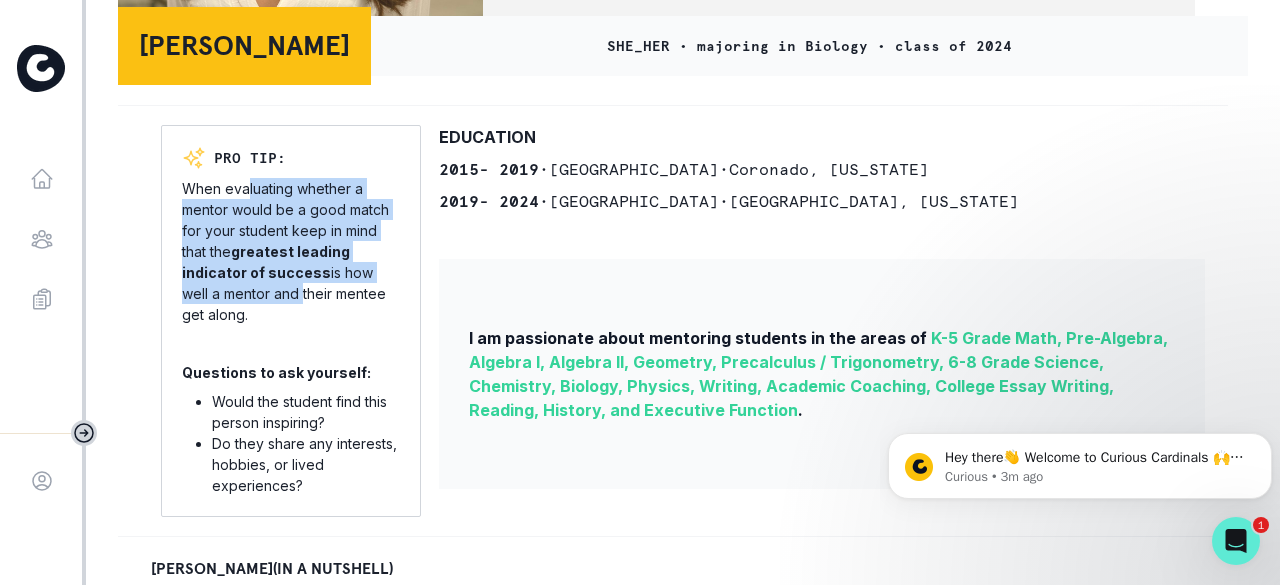 drag, startPoint x: 248, startPoint y: 210, endPoint x: 264, endPoint y: 315, distance: 106.21205 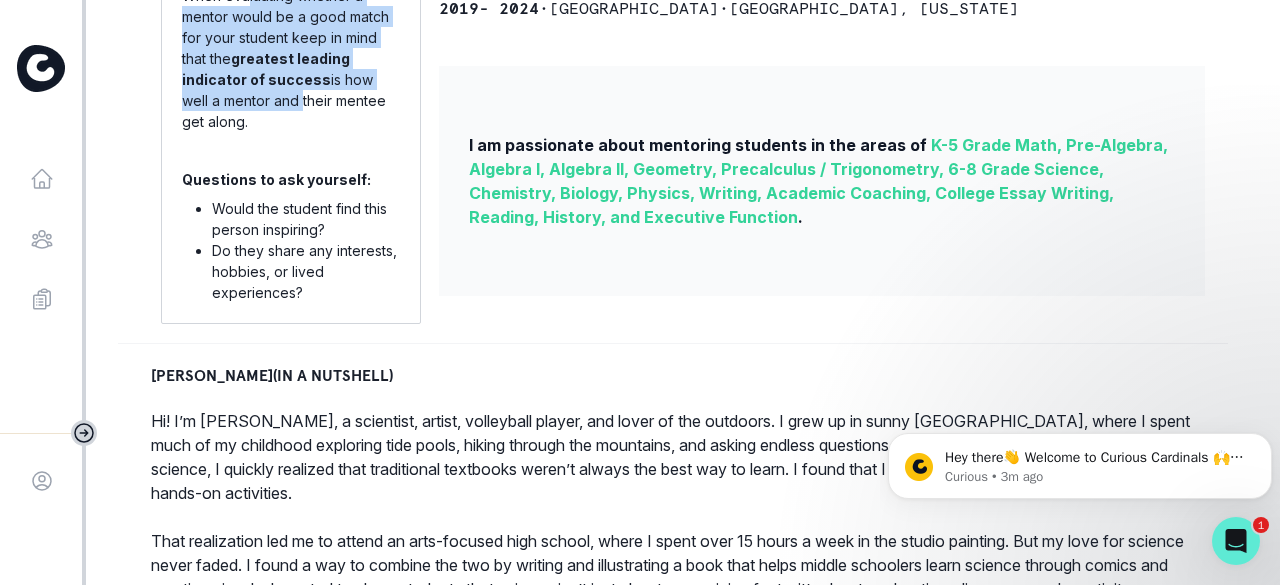 scroll, scrollTop: 648, scrollLeft: 0, axis: vertical 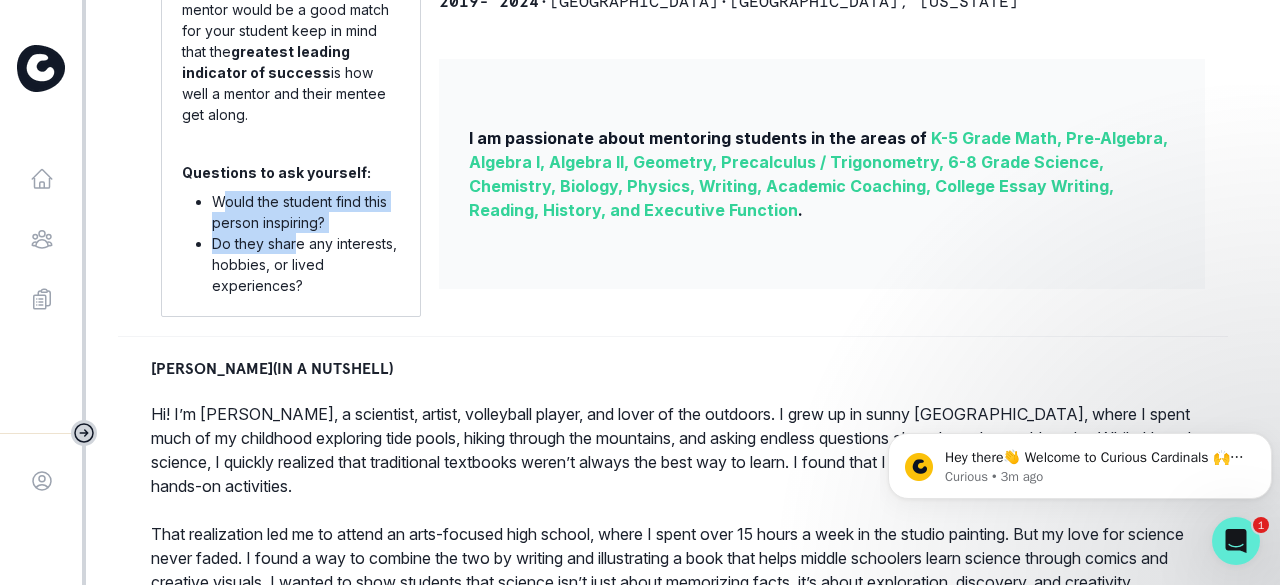 drag, startPoint x: 225, startPoint y: 217, endPoint x: 295, endPoint y: 251, distance: 77.820305 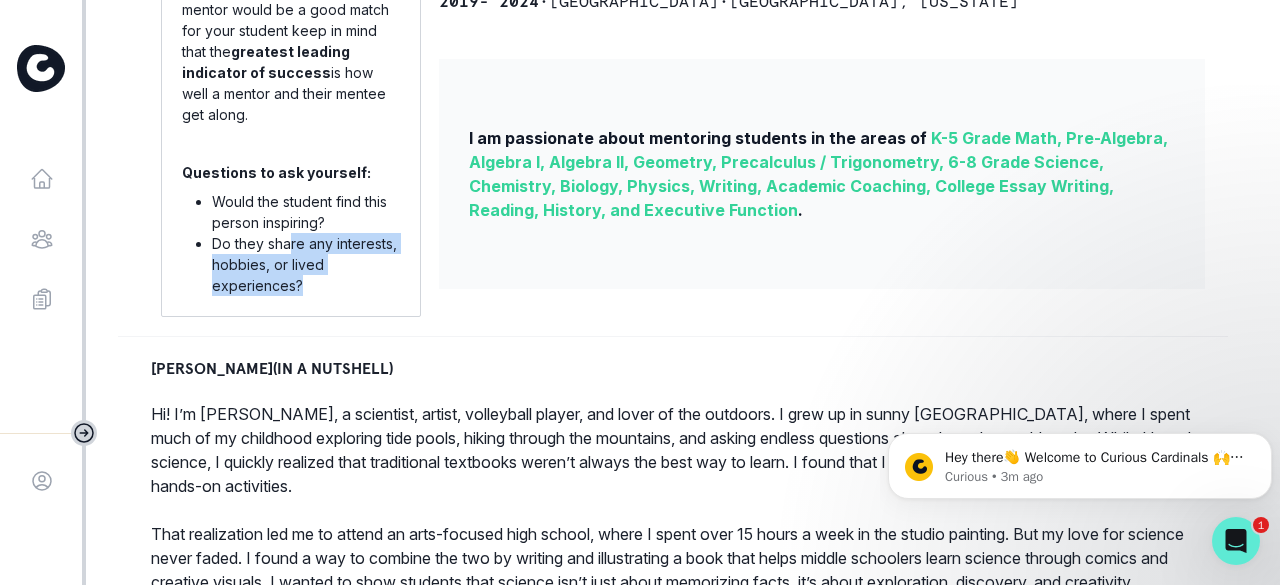 drag, startPoint x: 302, startPoint y: 266, endPoint x: 305, endPoint y: 319, distance: 53.08484 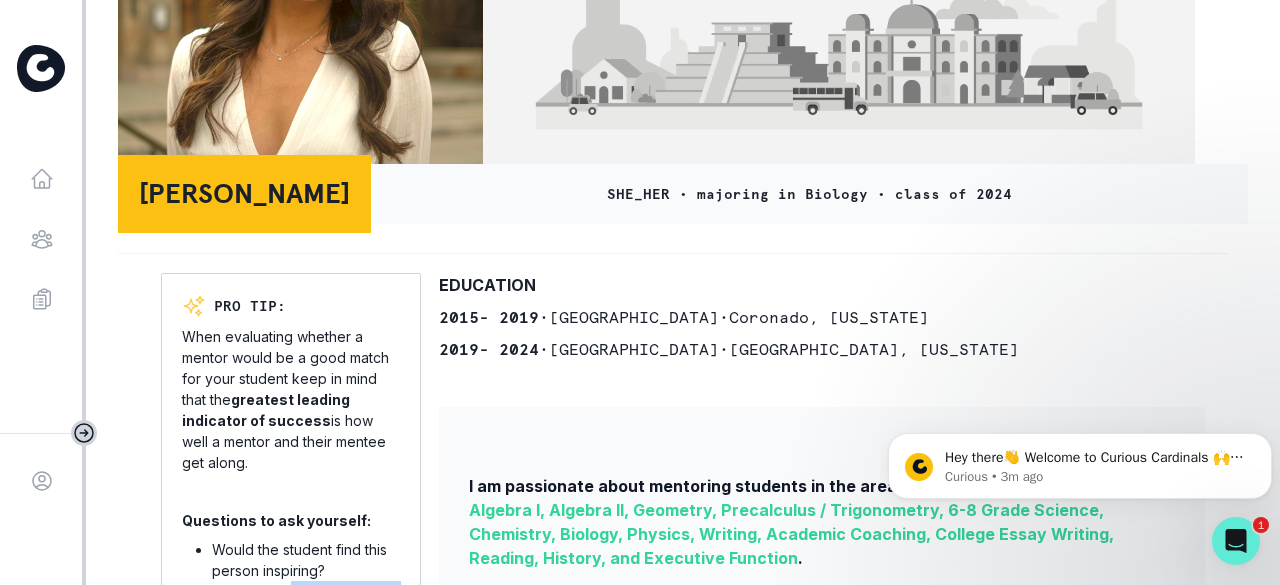 scroll, scrollTop: 0, scrollLeft: 0, axis: both 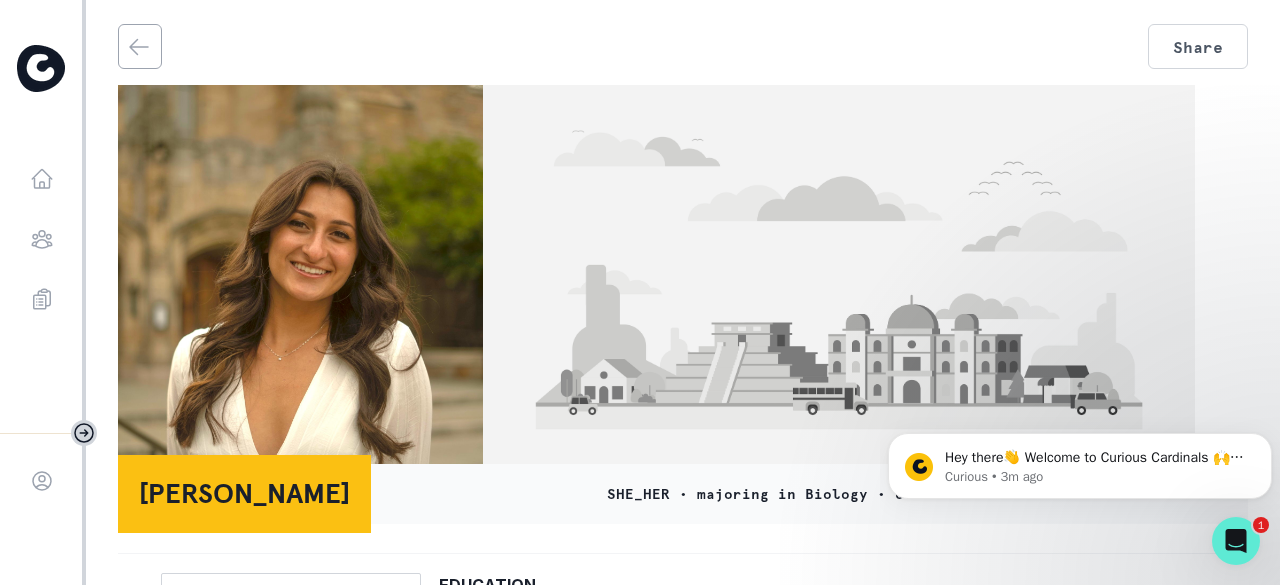 click at bounding box center [300, 279] 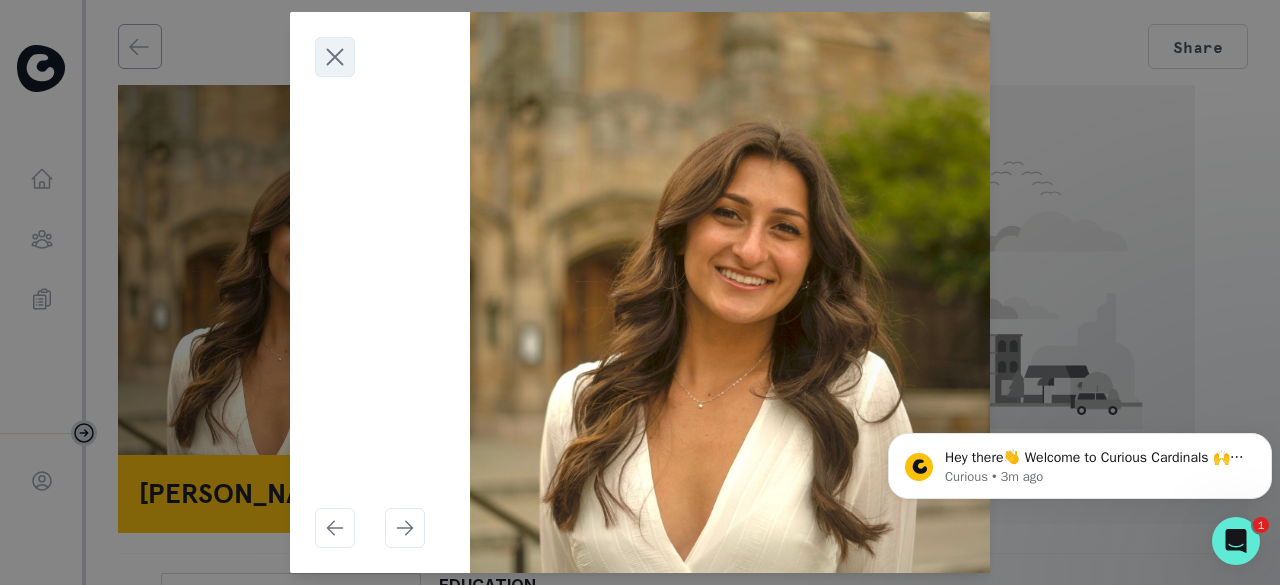 click 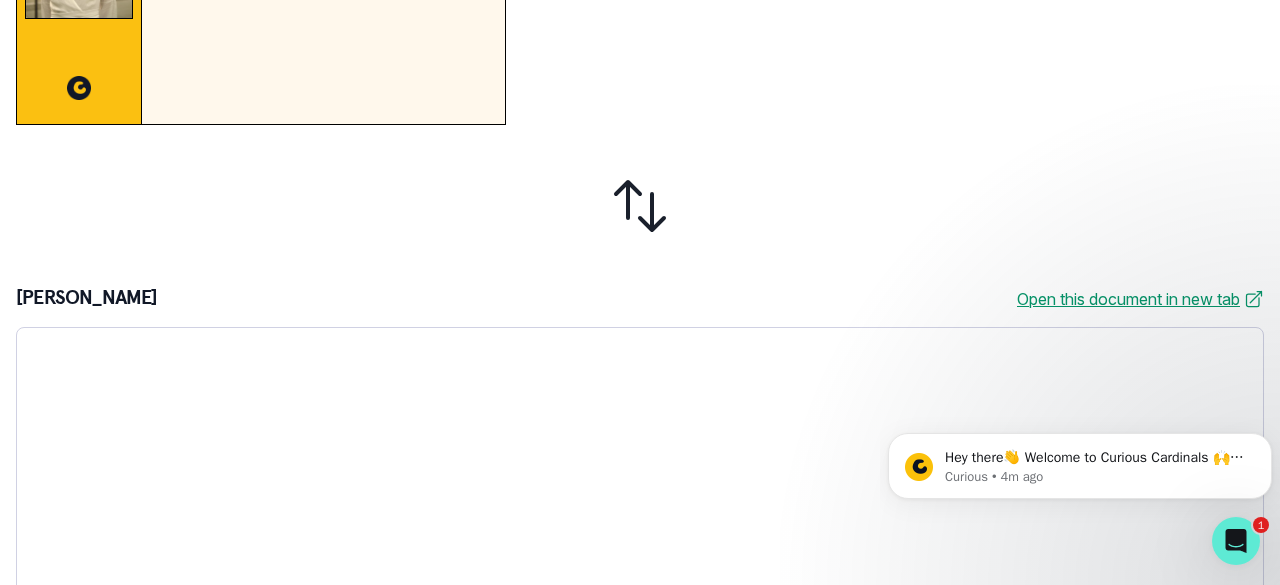 scroll, scrollTop: 678, scrollLeft: 0, axis: vertical 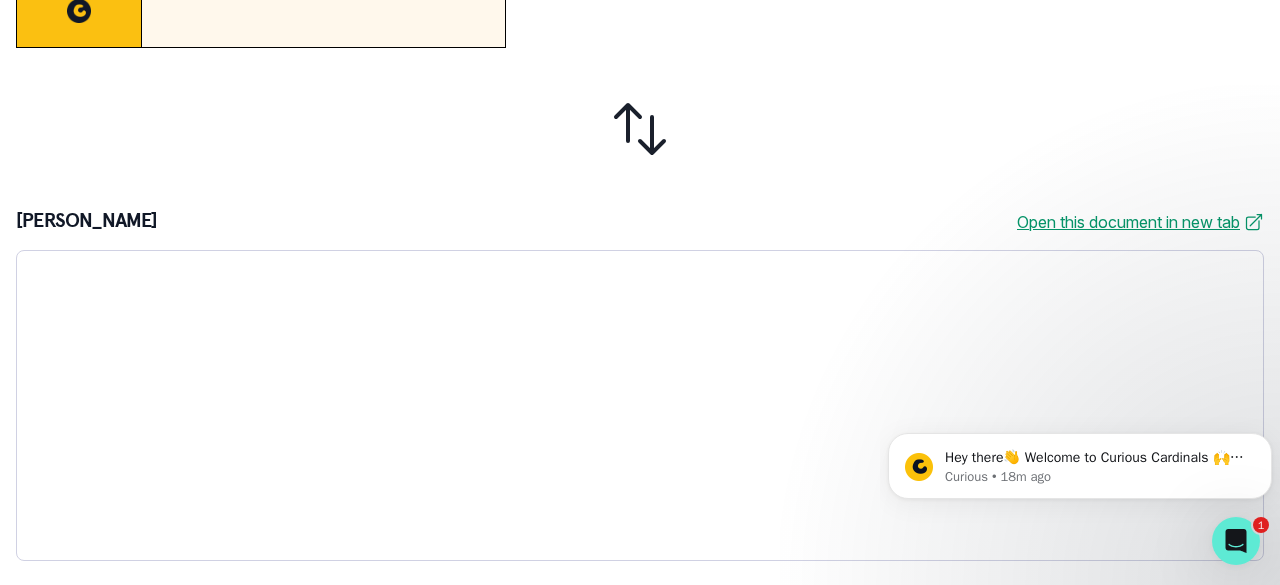 click on "[PERSON_NAME] Hi! I’m [PERSON_NAME], a scientist, artist, volleyball player, and lover of the outdoors. I grew up in sunny [GEOGRAPHIC_DATA], where I spent much of my childhood exploring tide pools, hiking through the mountains, and asking endless questions about how the world works. While I loved science, I quickly realized that traditional textbooks weren’t always the best way to learn. I found that I learned best through visuals, storytelling, and hands-on activities. That realization led me to attend an arts-focused high school, where I spent over 15 hours a week in the studio painting. But my love for science never faded. I found a way to combine the two by writing and illustrating a book that helps middle schoolers learn science through comics and creative visuals. I wanted to show students that science isn’t just about memorizing facts, it’s about exploration, discovery, and creativity. Outside of academics, I play volleyball and love hiking. Read  [PERSON_NAME] 's   complete biography → [PERSON_NAME]" at bounding box center (640, 166) 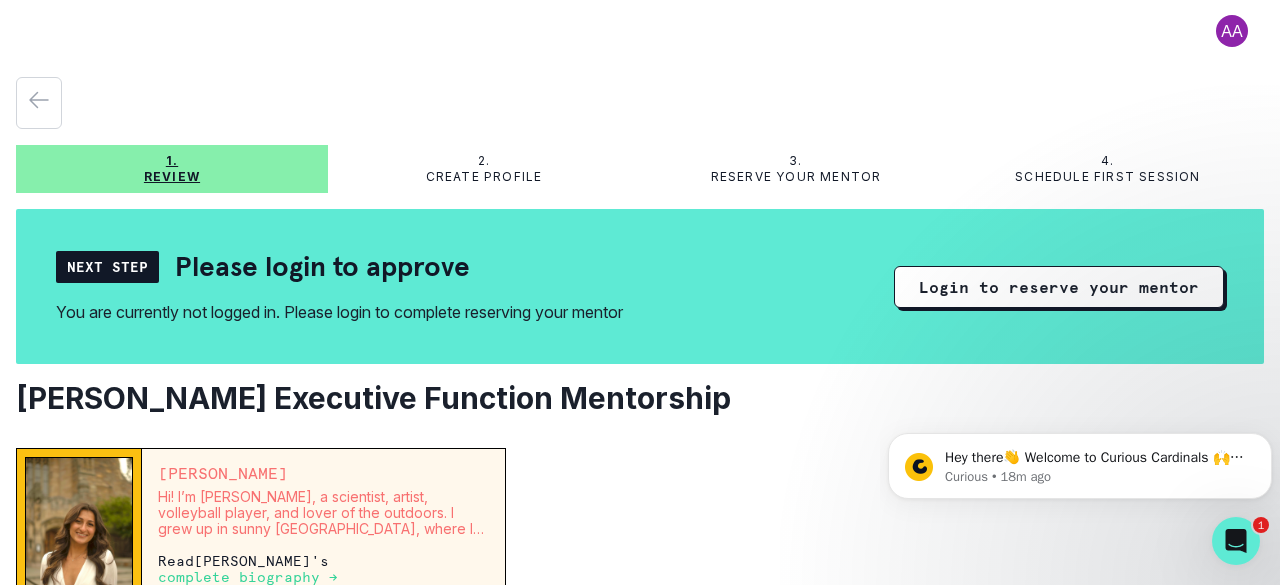 scroll, scrollTop: 0, scrollLeft: 0, axis: both 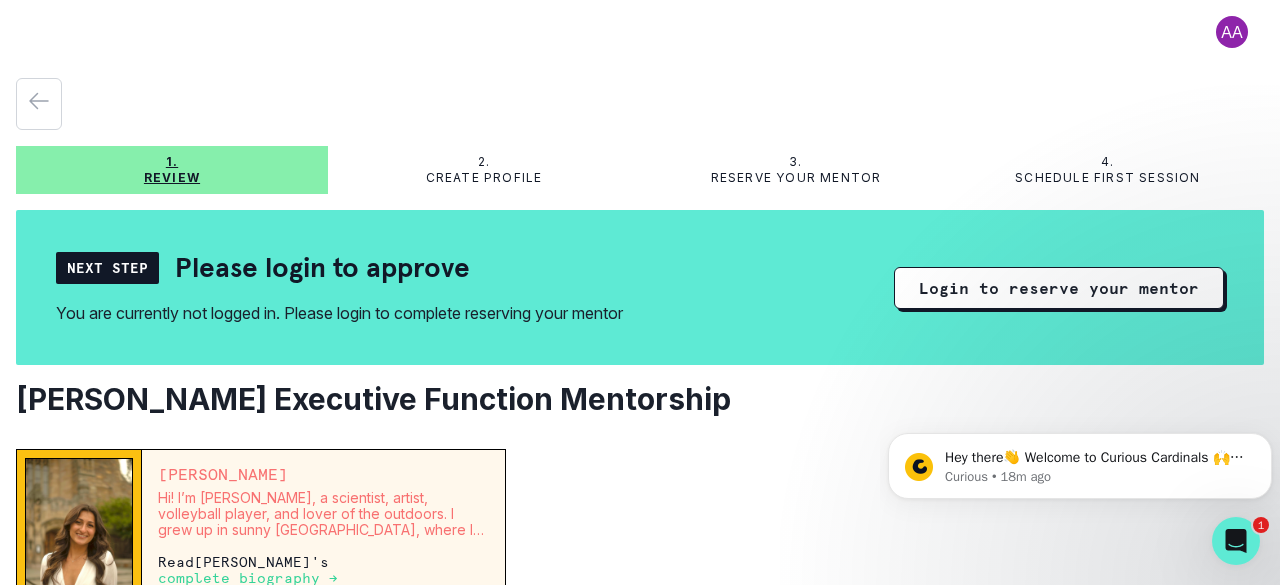 click on "Review" at bounding box center [172, 178] 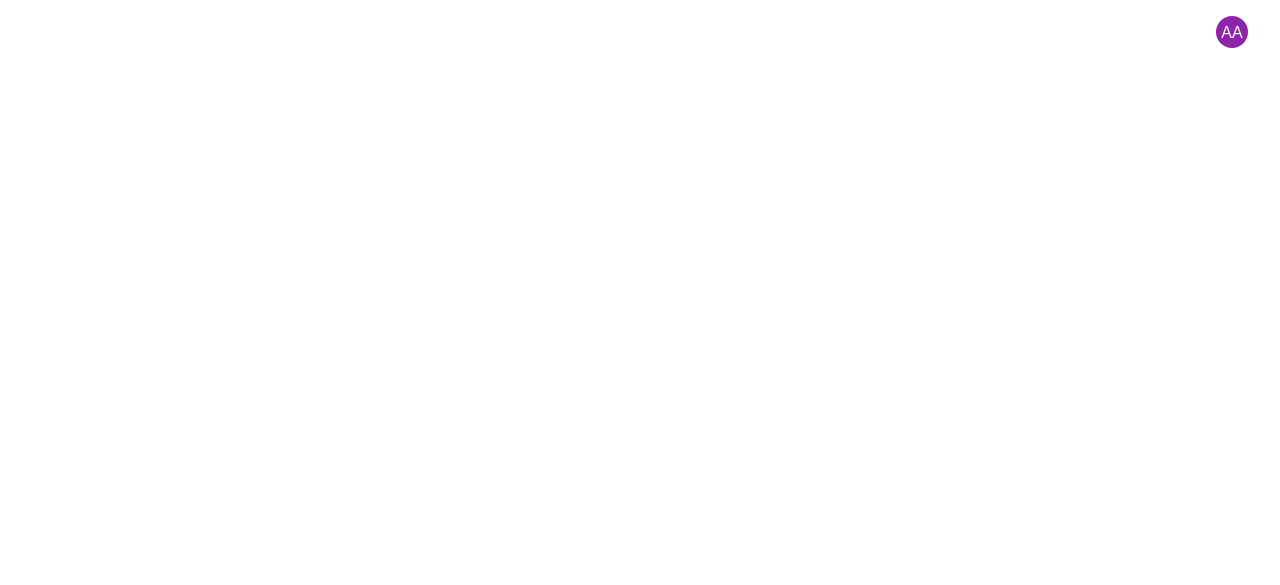 scroll, scrollTop: 0, scrollLeft: 0, axis: both 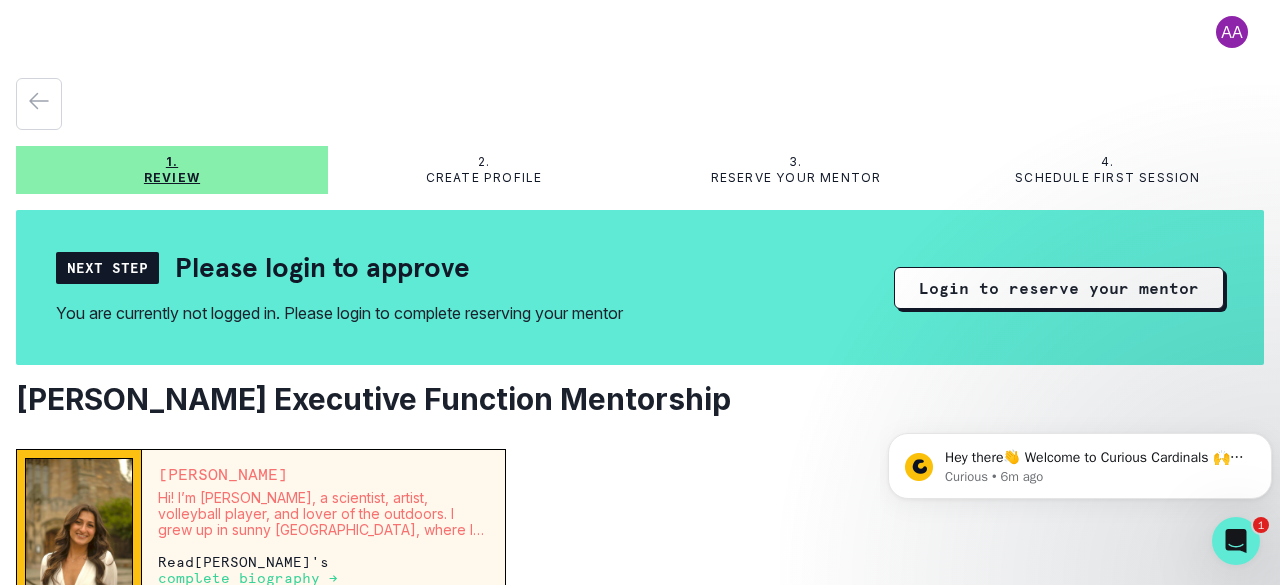 click on "Next Step" at bounding box center [107, 268] 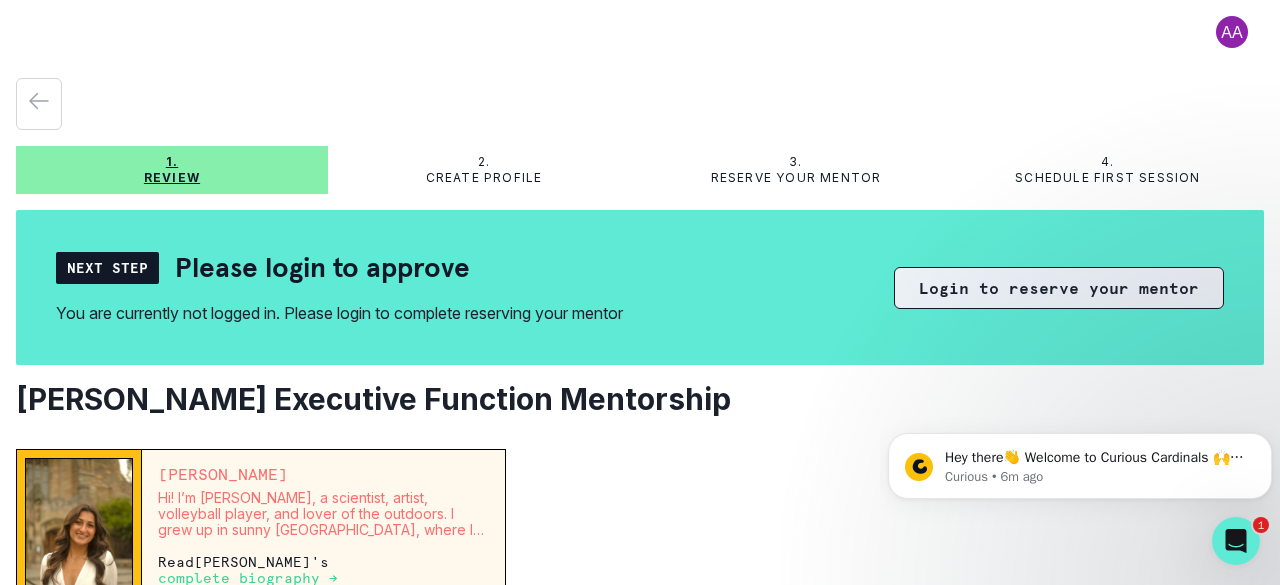 click on "Login to reserve your mentor" at bounding box center (1059, 288) 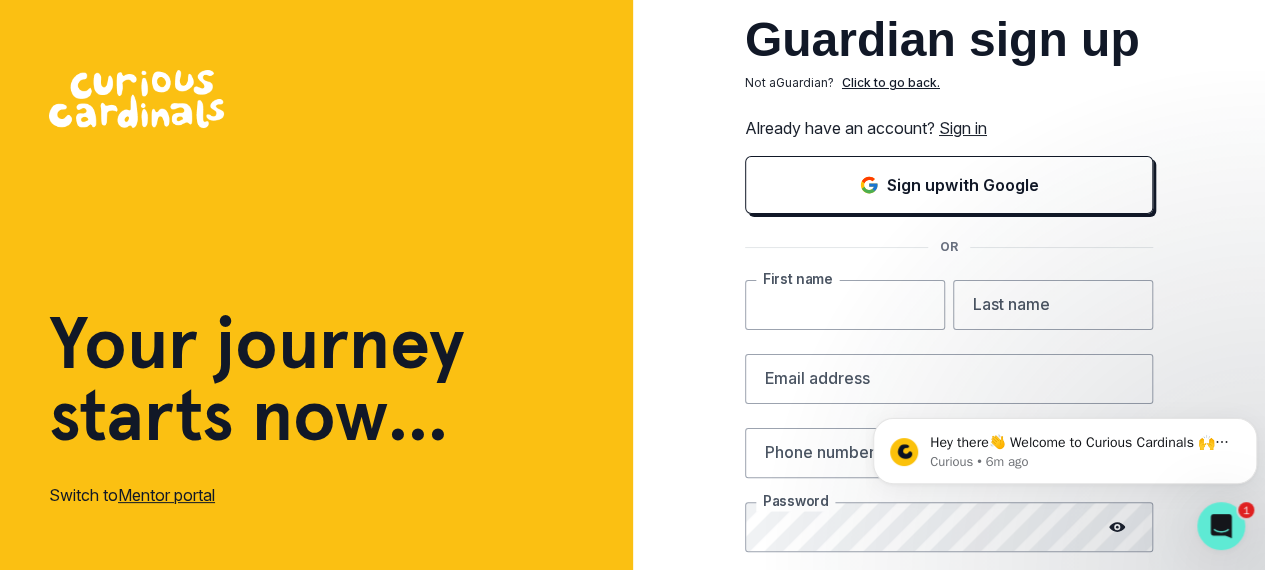 click at bounding box center [845, 305] 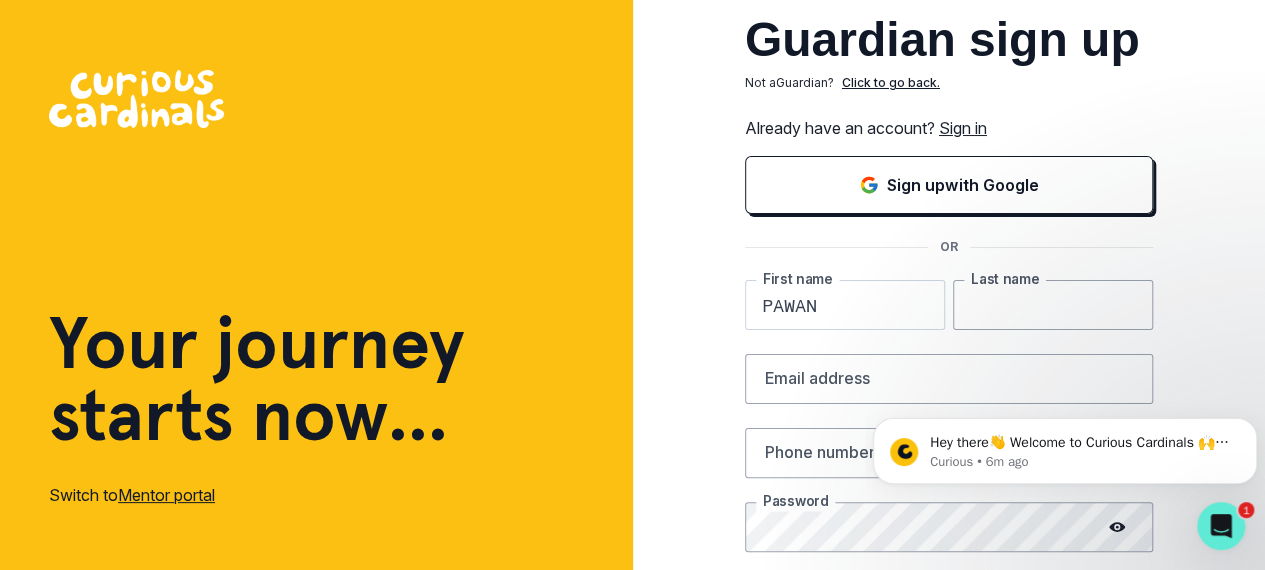 type on "MUNSHI" 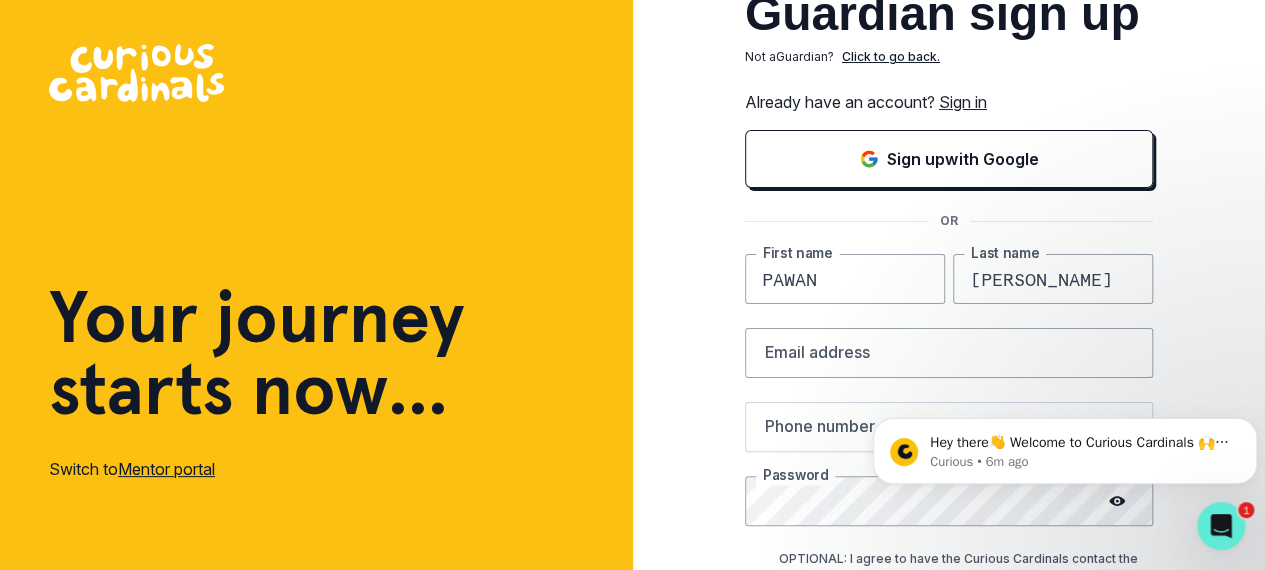 scroll, scrollTop: 100, scrollLeft: 0, axis: vertical 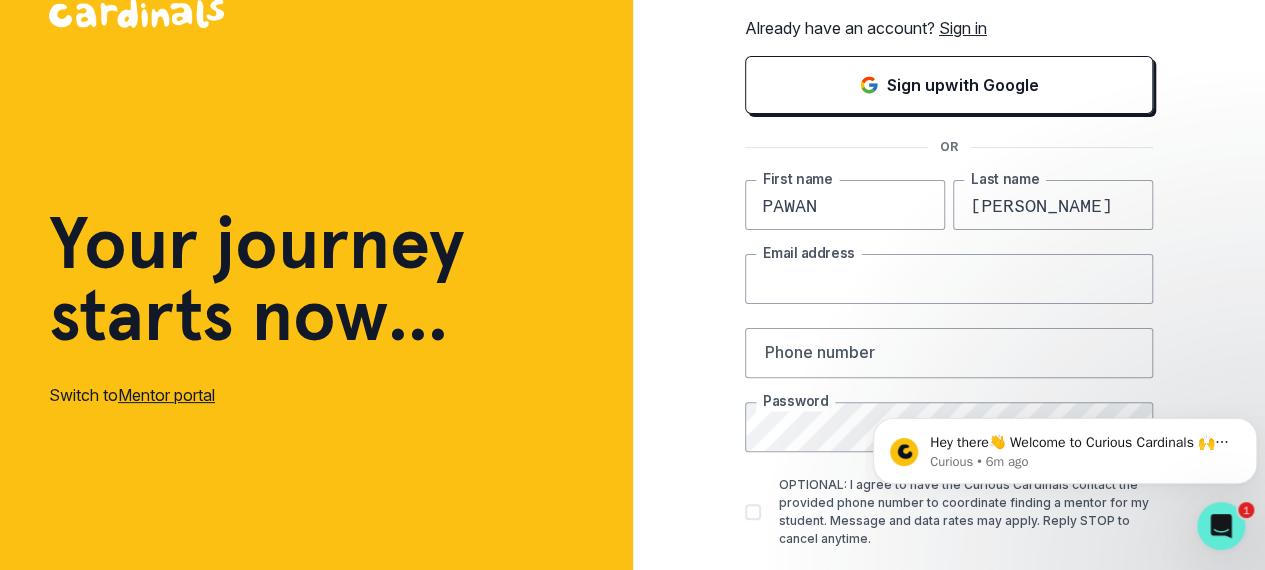 click at bounding box center (949, 279) 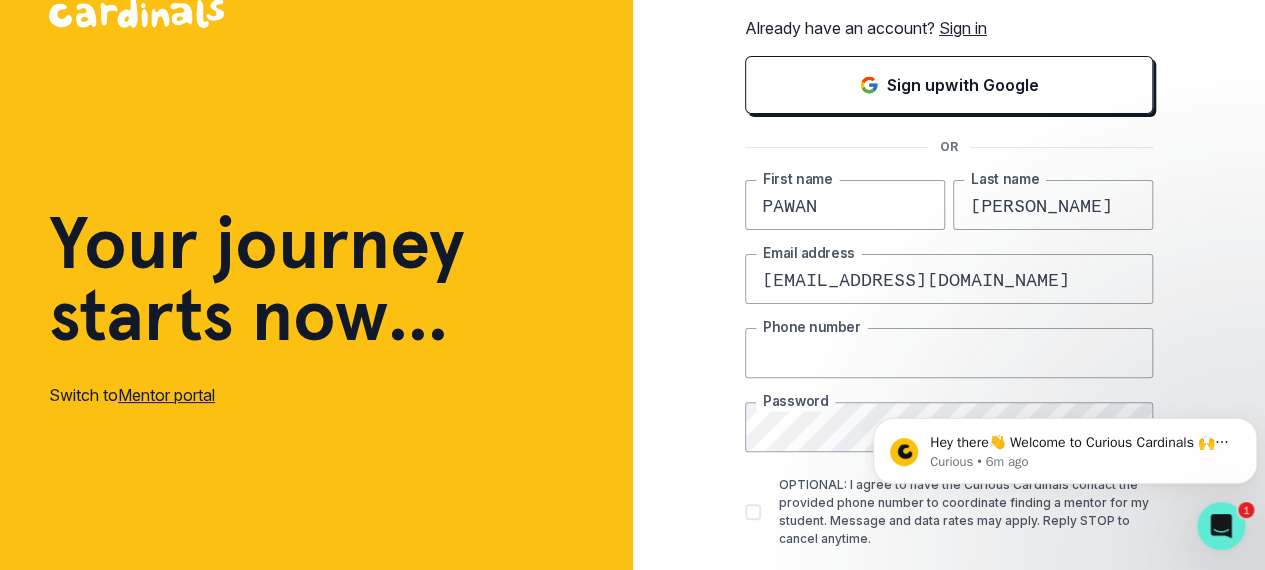 click at bounding box center (949, 353) 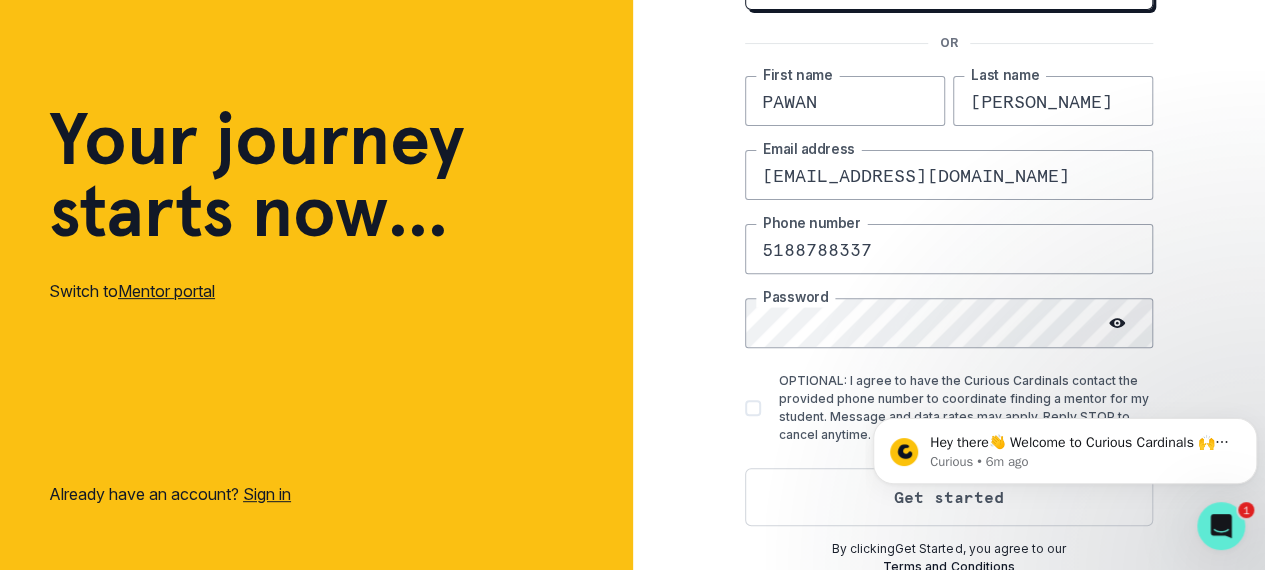 scroll, scrollTop: 206, scrollLeft: 0, axis: vertical 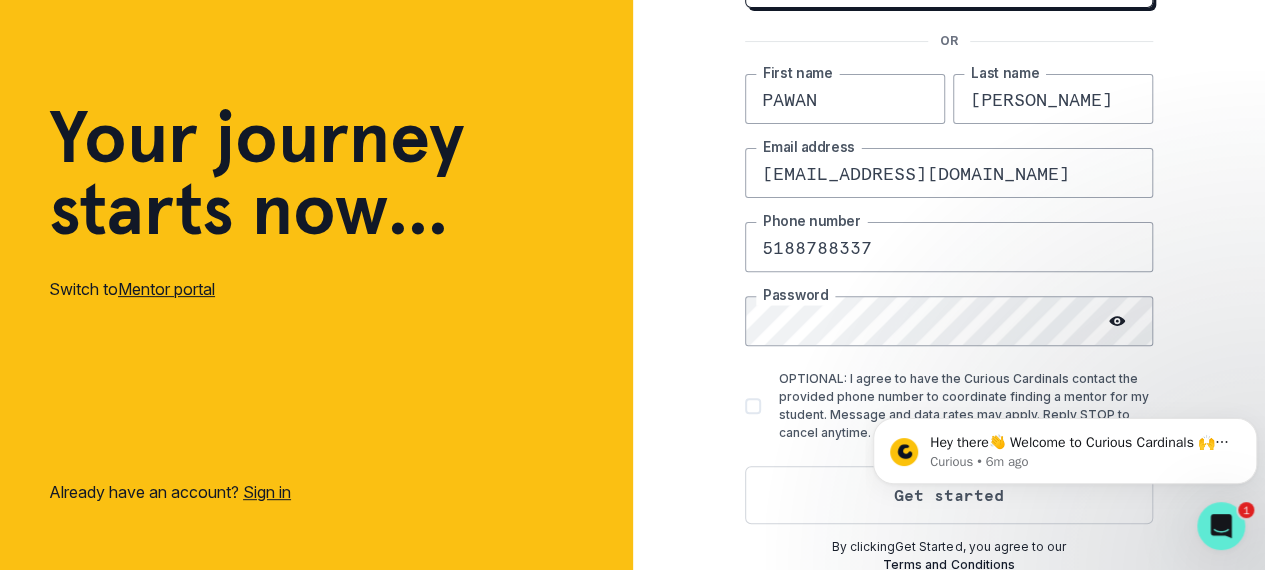 click on "Guardian sign up Not a  Guardian ? Click to go back. Already have an account?   Sign in Sign up  with Google OR PAWAN First name MUNSHI Last name pawanmunshi@gmail.com Email address 5188788337 Phone number Password OPTIONAL: I agree to have the Curious Cardinals contact the provided phone number to coordinate finding a mentor for my student. Message and data rates may apply. Reply STOP to cancel anytime. Get started By clicking  Get Started , you agree to our Terms and Conditions" at bounding box center [949, 184] 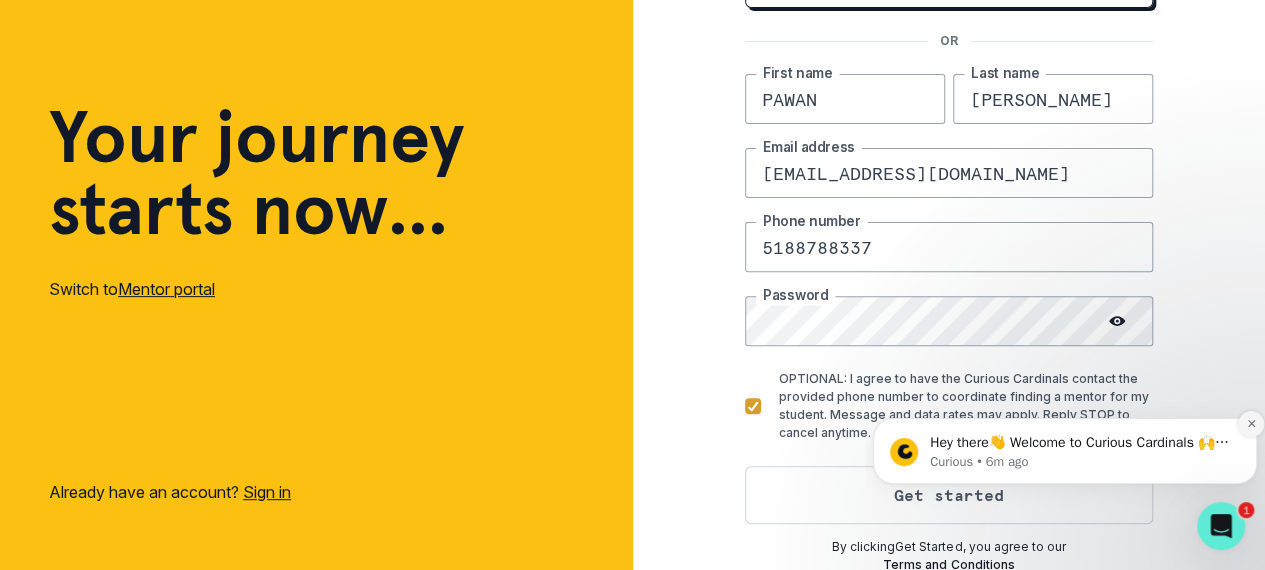 click 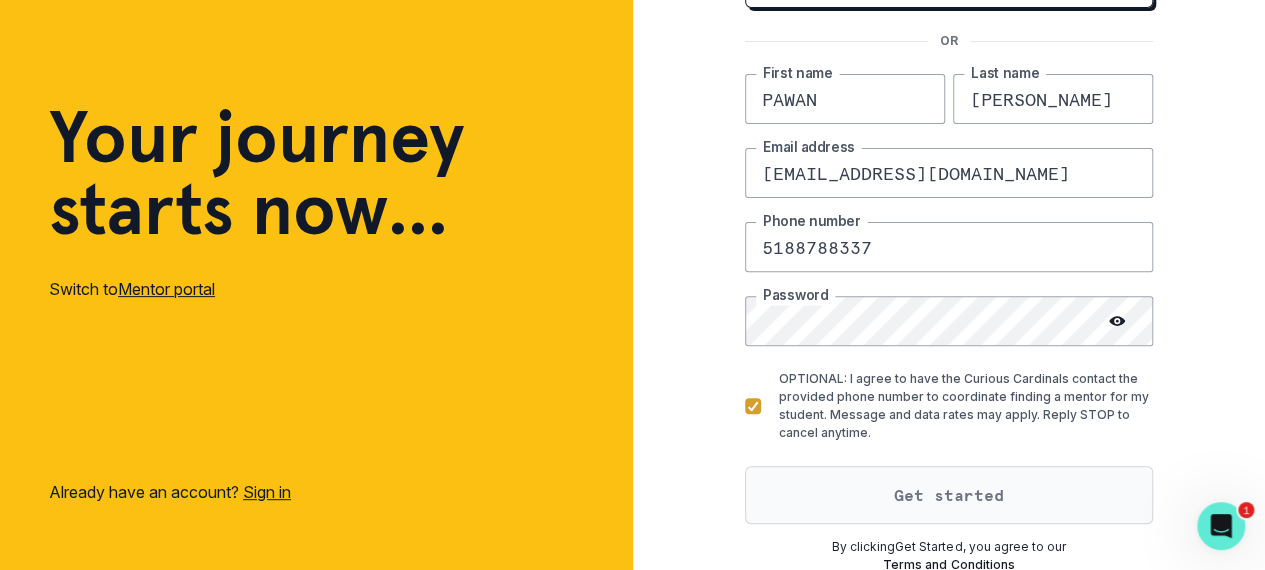 click on "Get started" at bounding box center [949, 495] 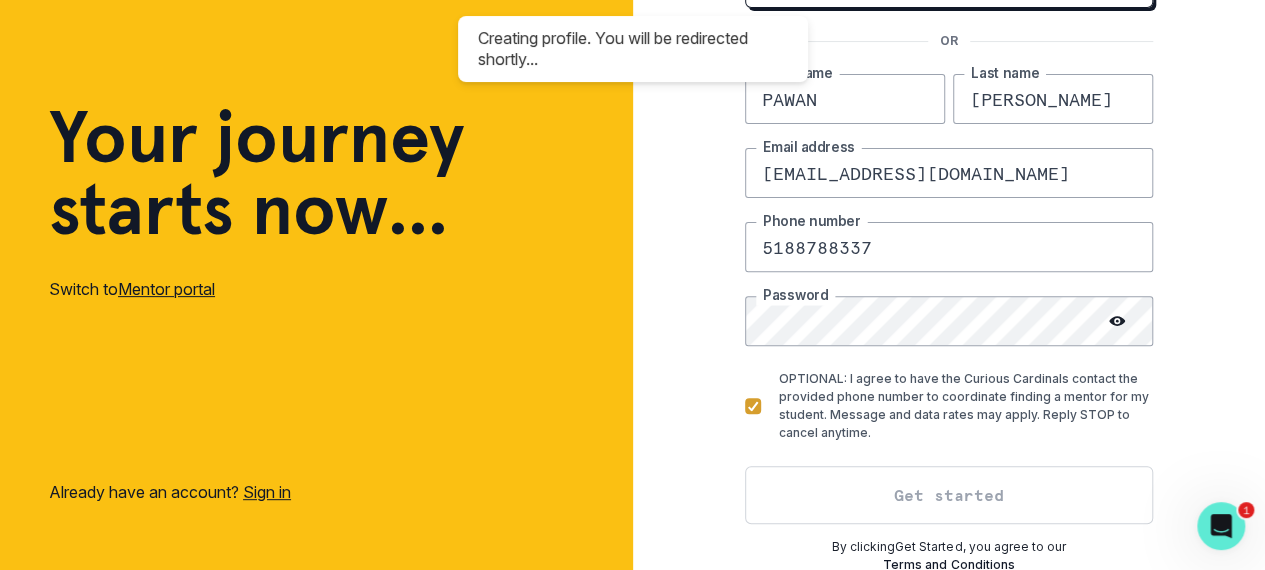 click on "Get started" at bounding box center (949, 495) 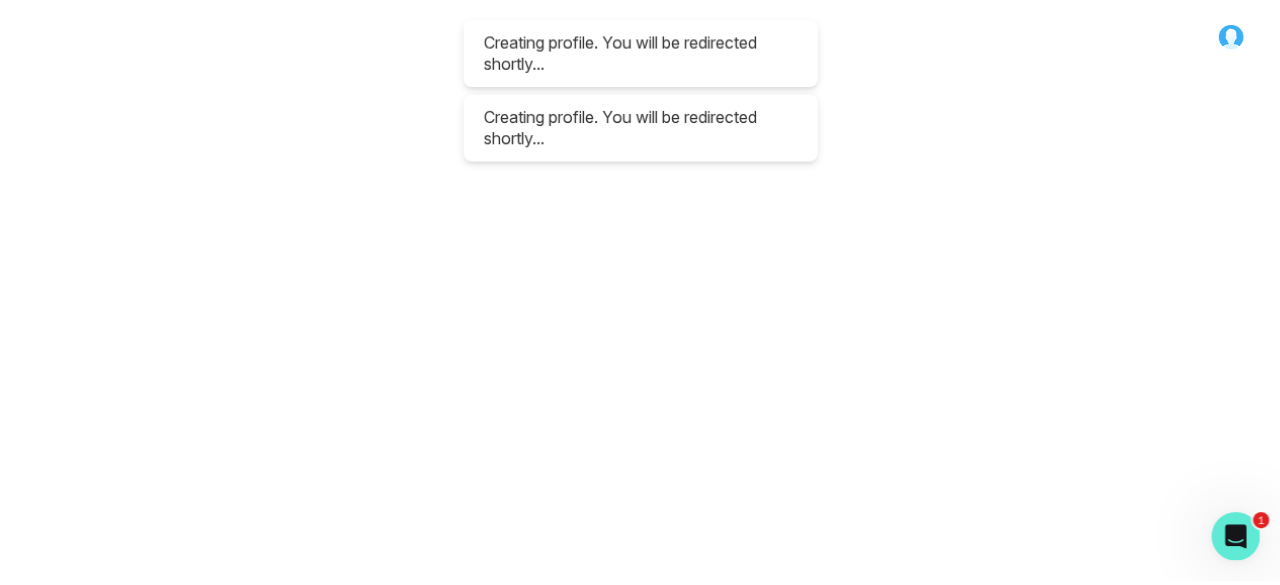 scroll, scrollTop: 0, scrollLeft: 0, axis: both 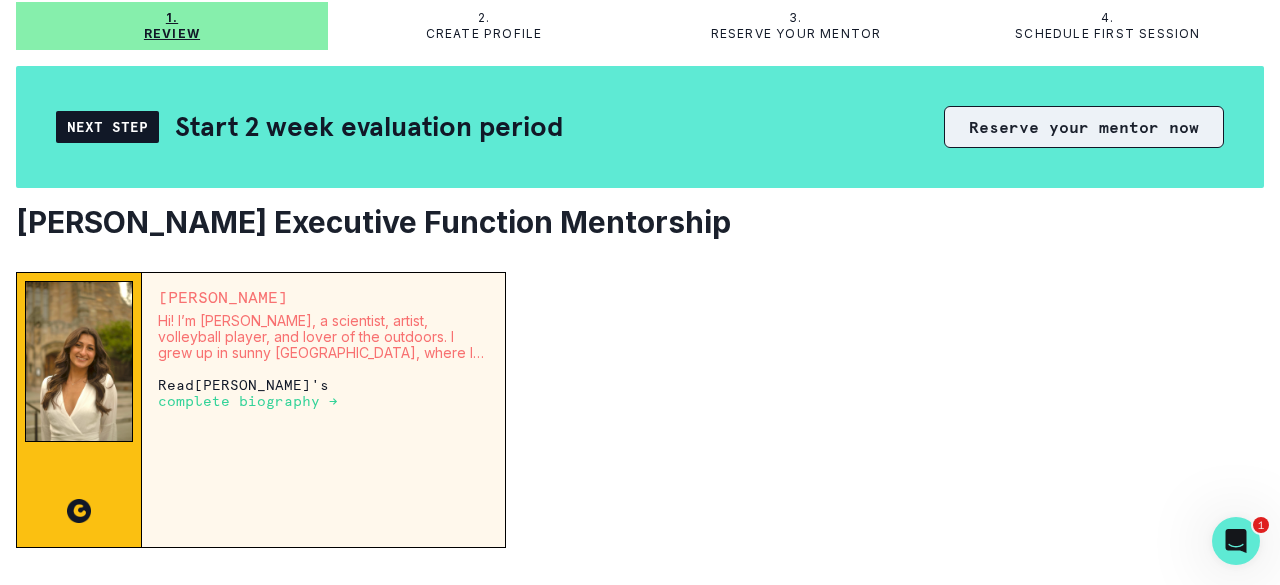 click on "Reserve your mentor now" at bounding box center [1084, 127] 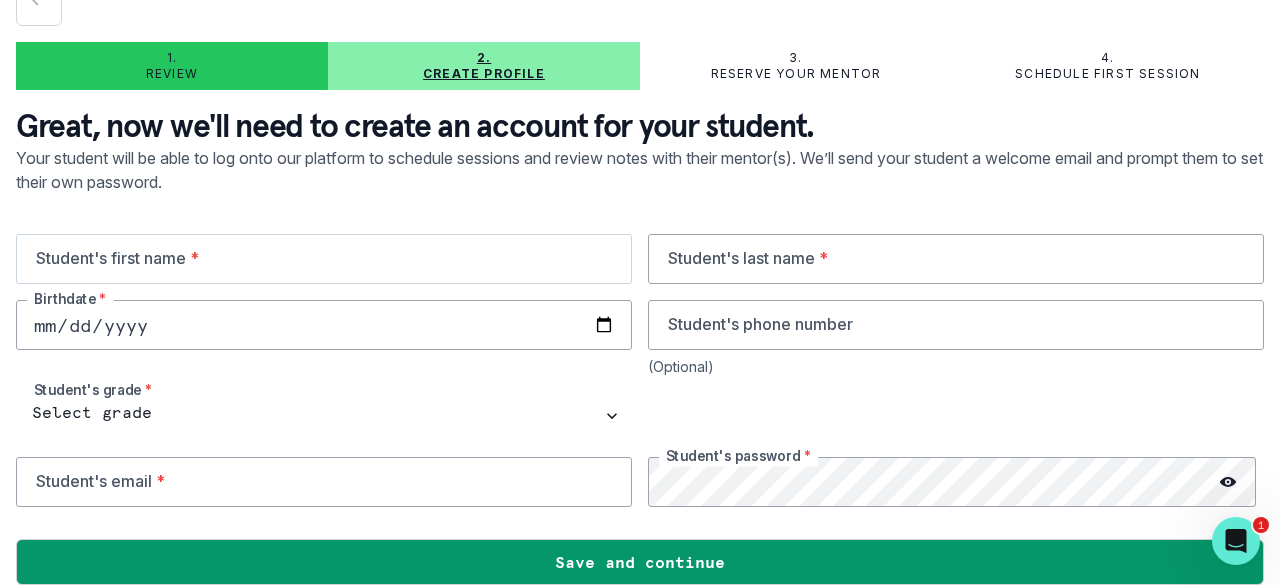 scroll, scrollTop: 126, scrollLeft: 0, axis: vertical 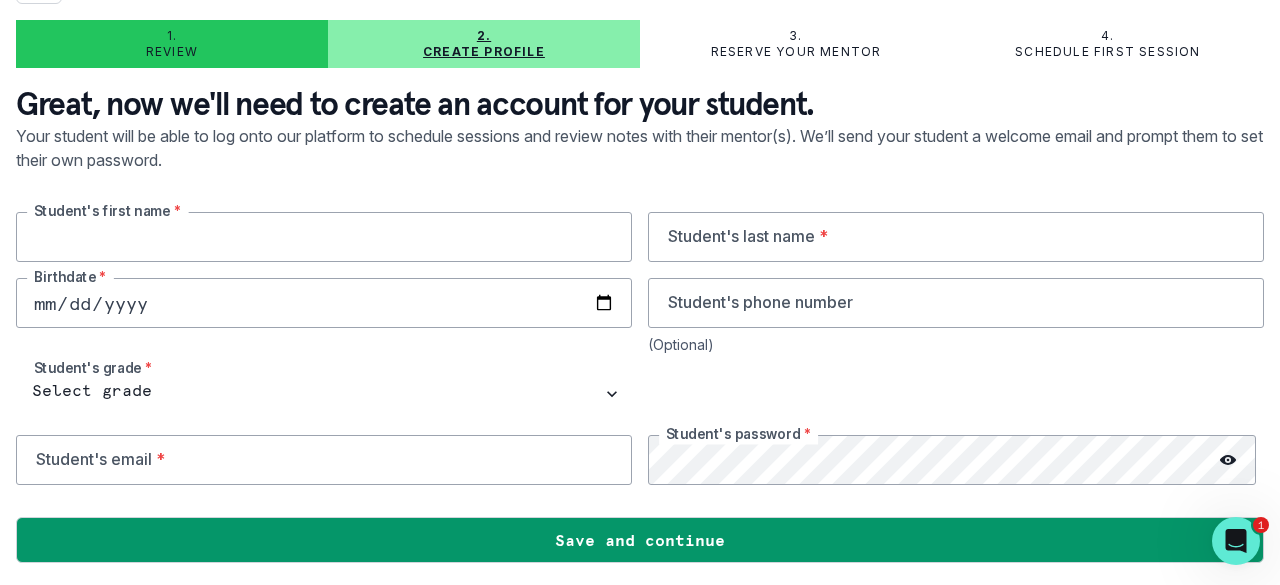 click at bounding box center (324, 237) 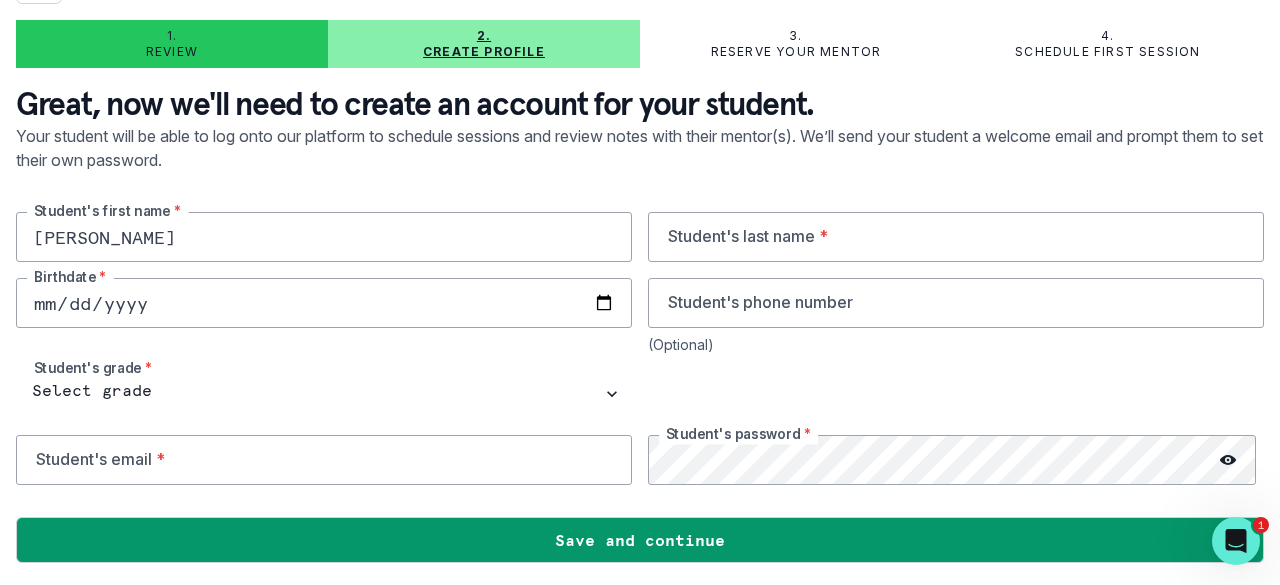 type on "Rhea" 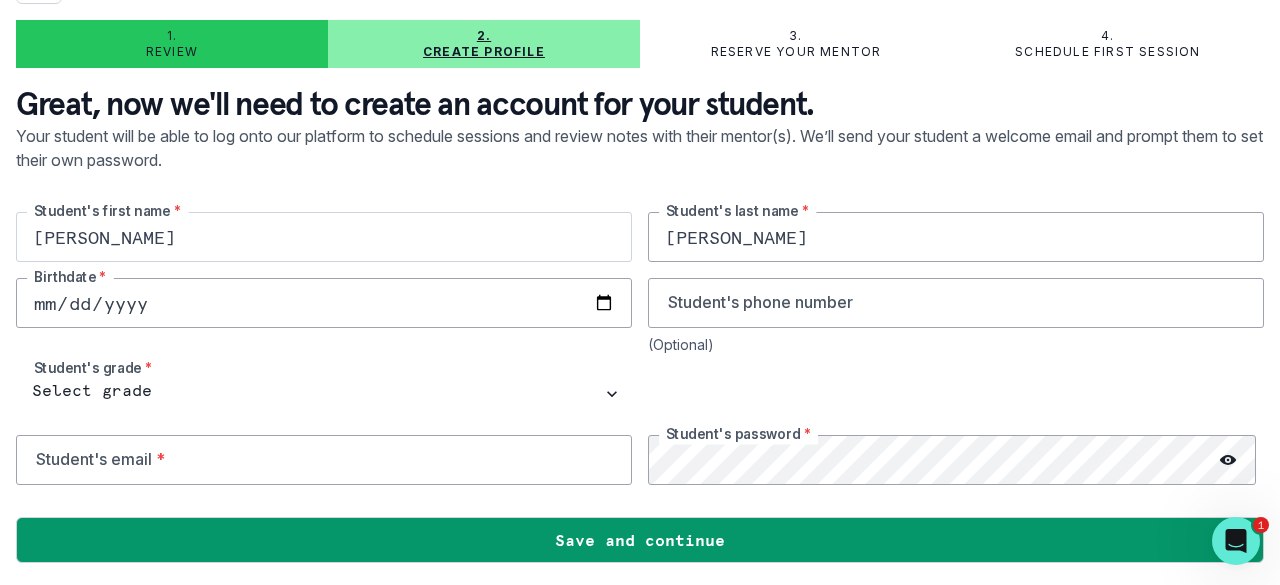 type on "Munshi" 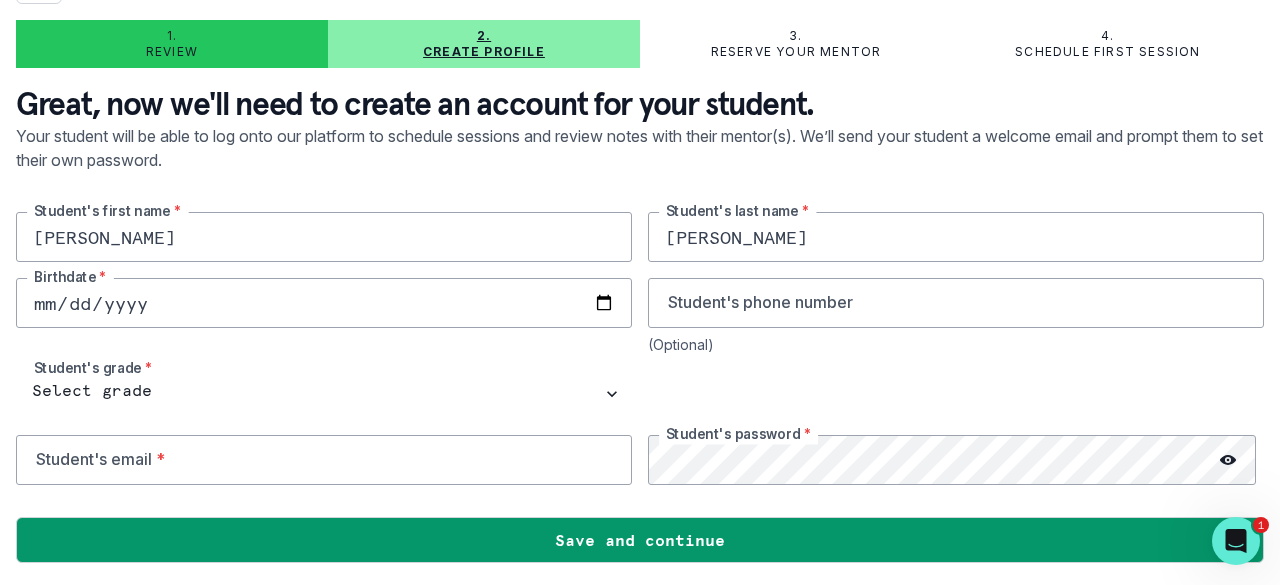 click at bounding box center (324, 303) 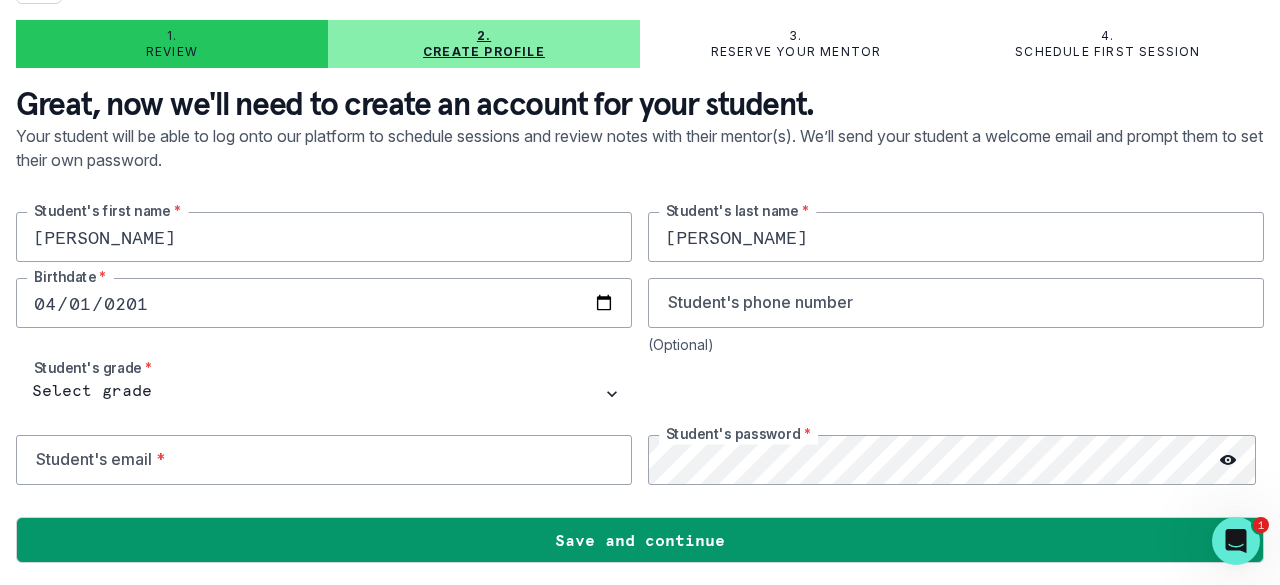 type on "2010-04-01" 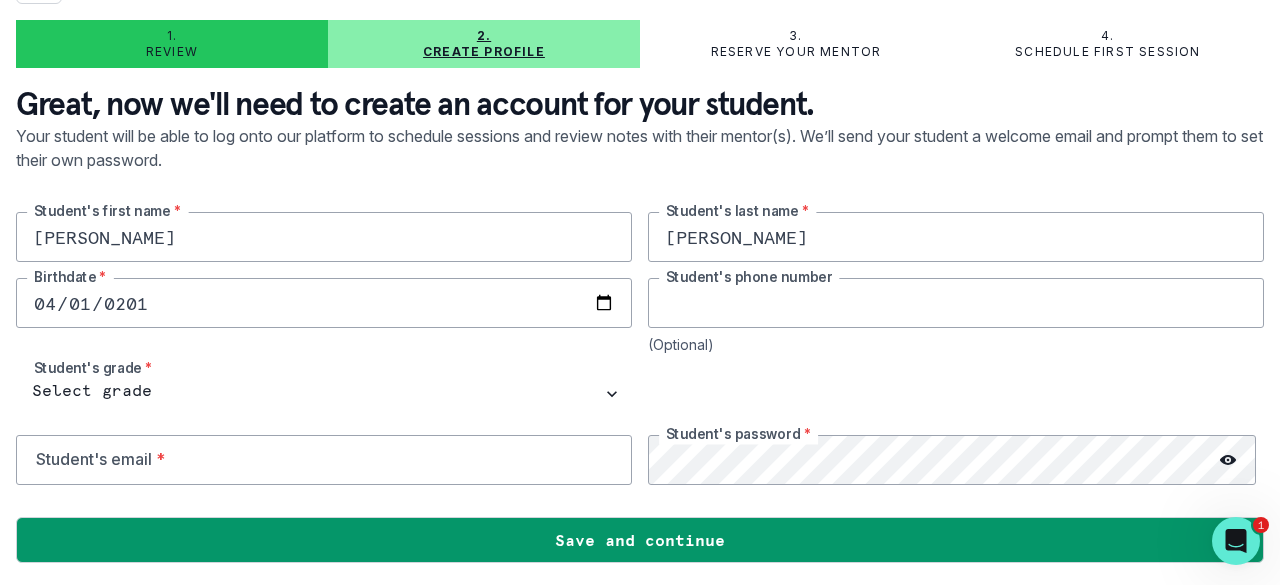 click at bounding box center [956, 303] 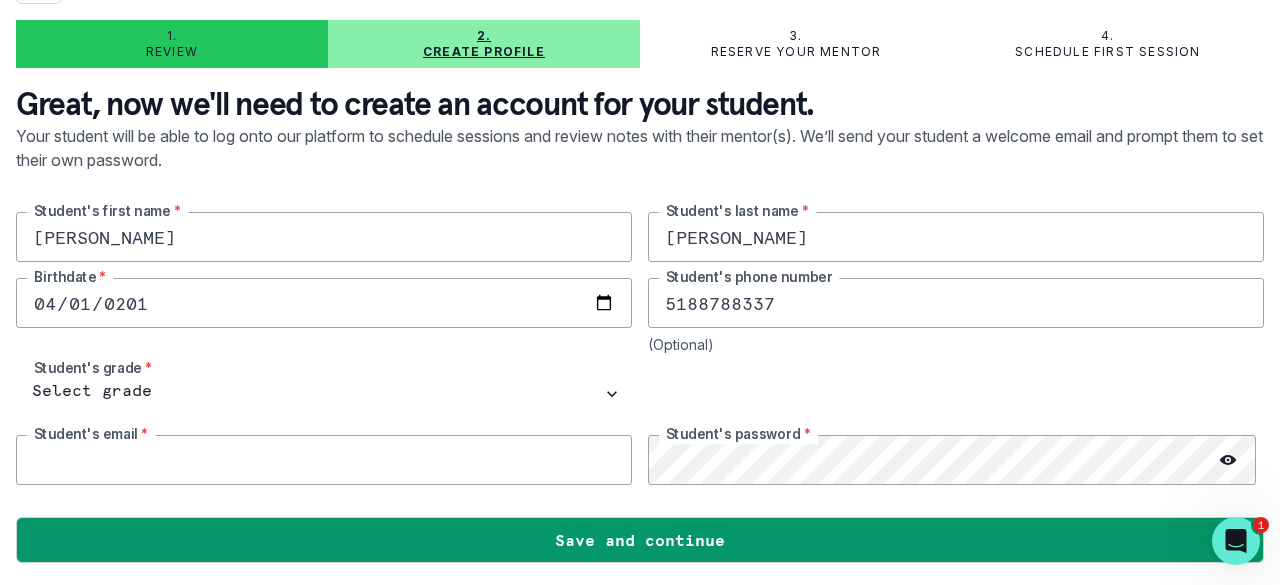 click at bounding box center (324, 460) 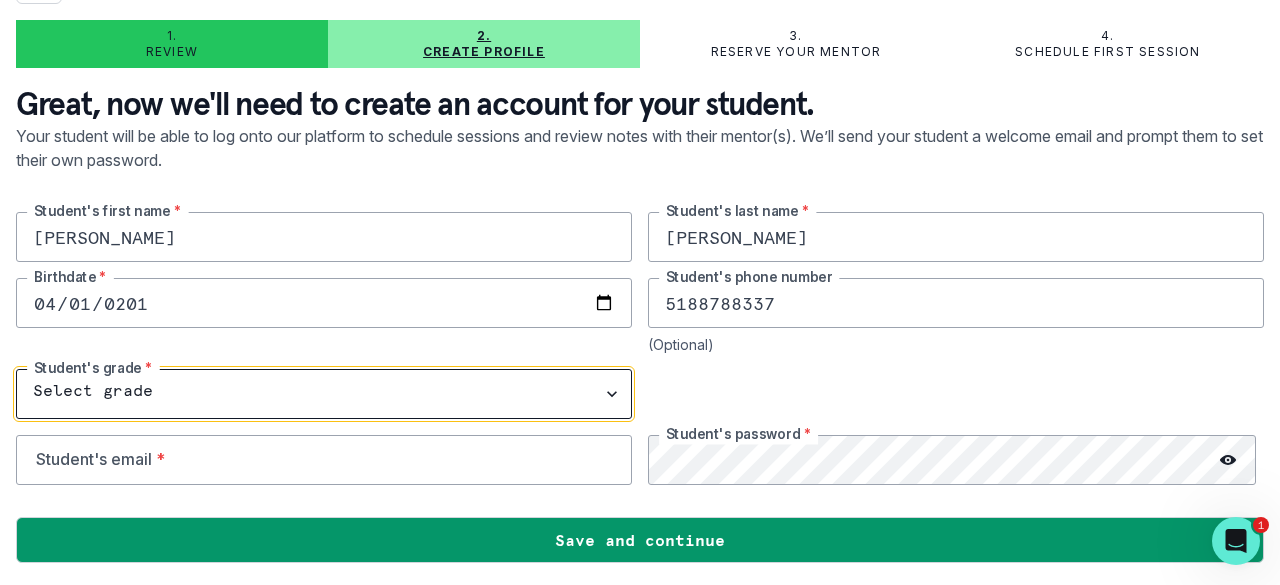 click on "Select grade 1st Grade 2nd Grade 3rd Grade 4th Grade 5th Grade 6th Grade 7th Grade 8th Grade 9th Grade 10th Grade 11th Grade 12th Grade" at bounding box center [324, 394] 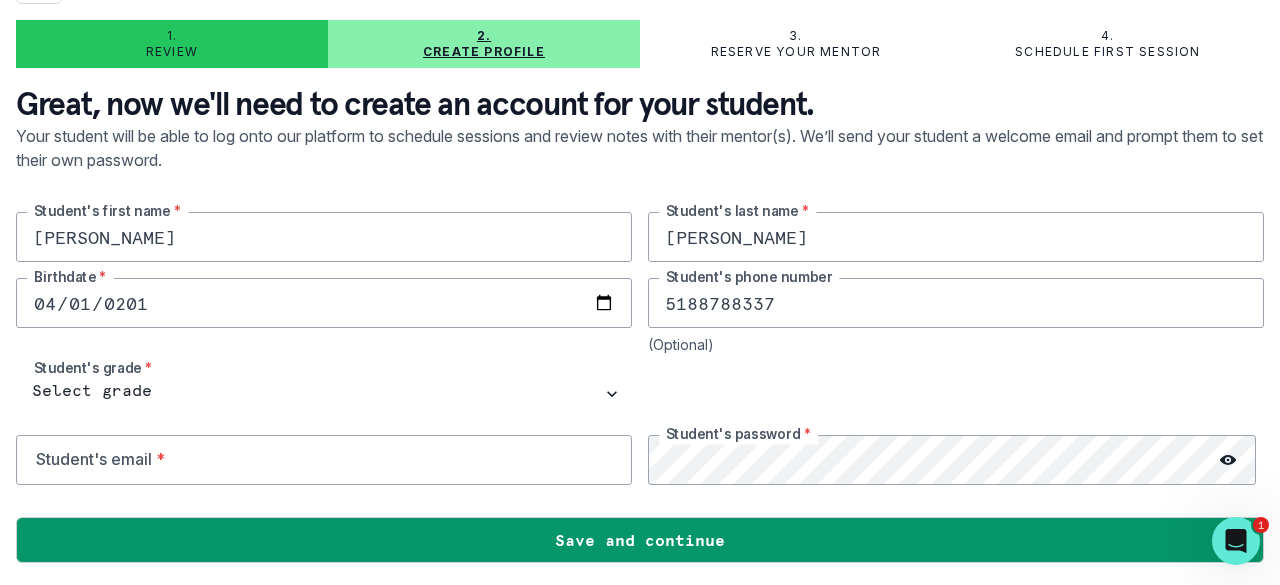 click at bounding box center [956, 394] 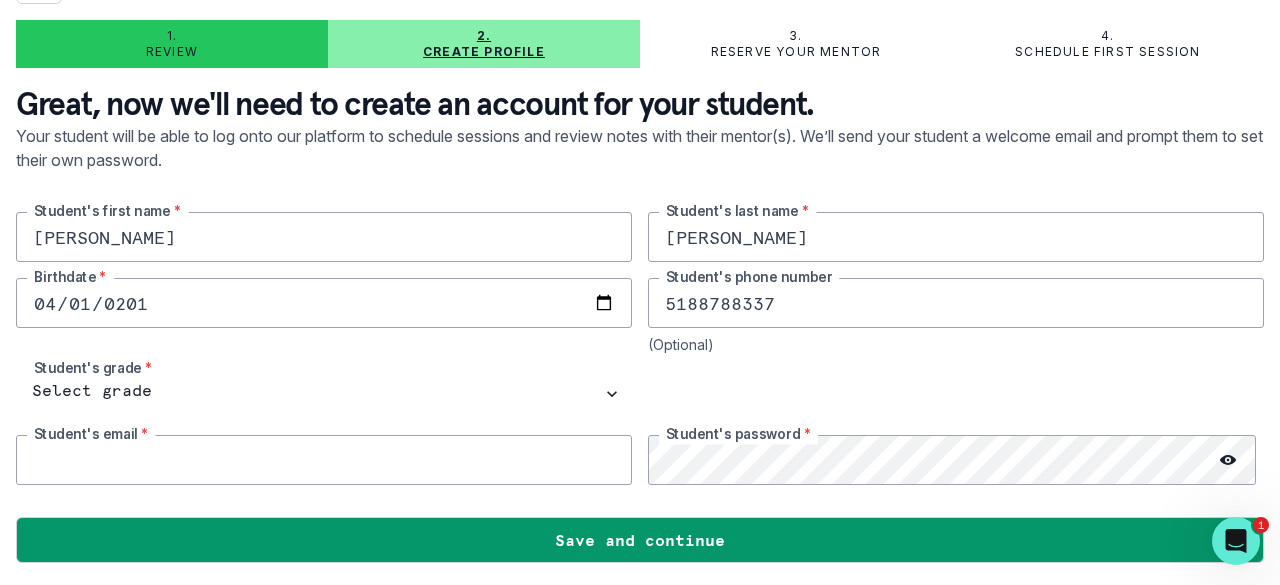 click at bounding box center [324, 460] 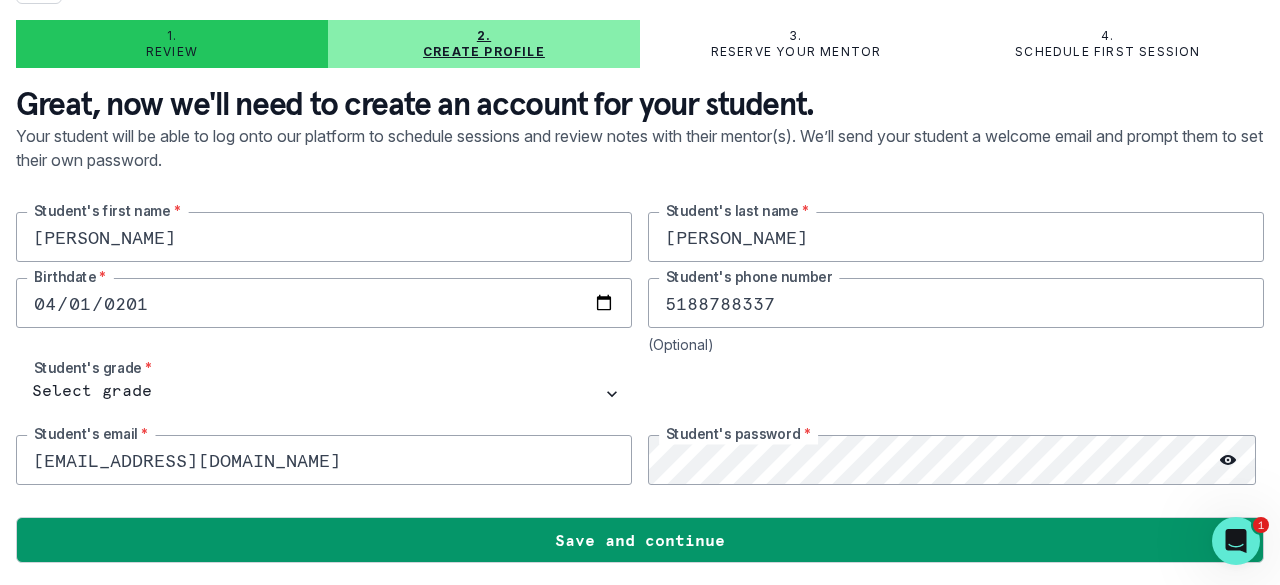 type on "rheamunshikitkat@gmail.com" 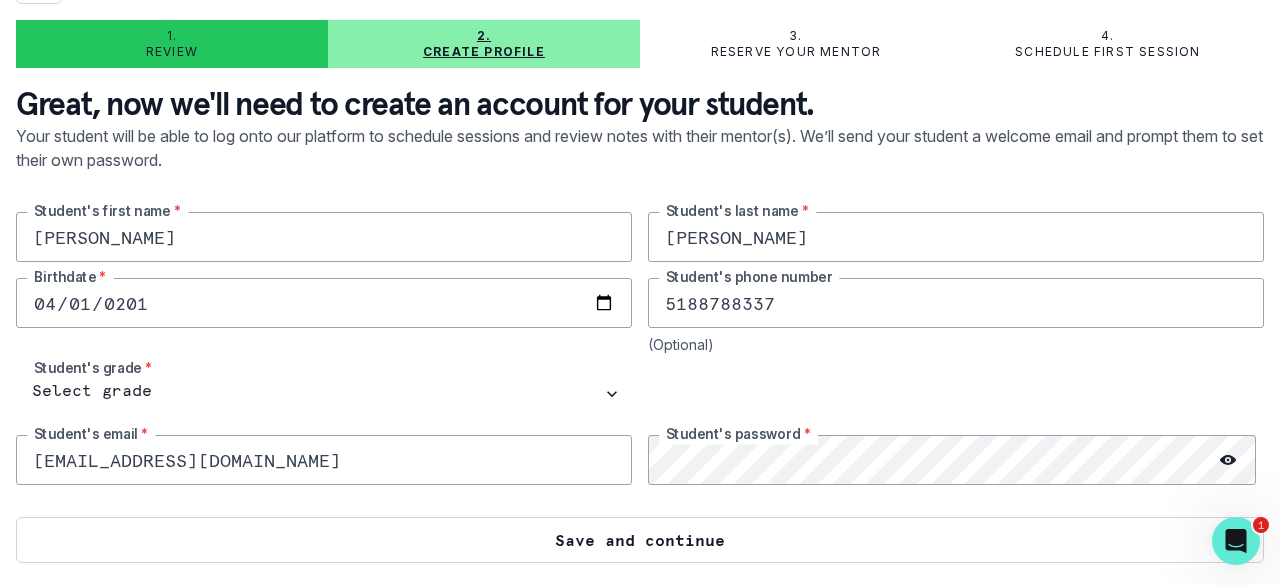 click on "Save and continue" at bounding box center [640, 540] 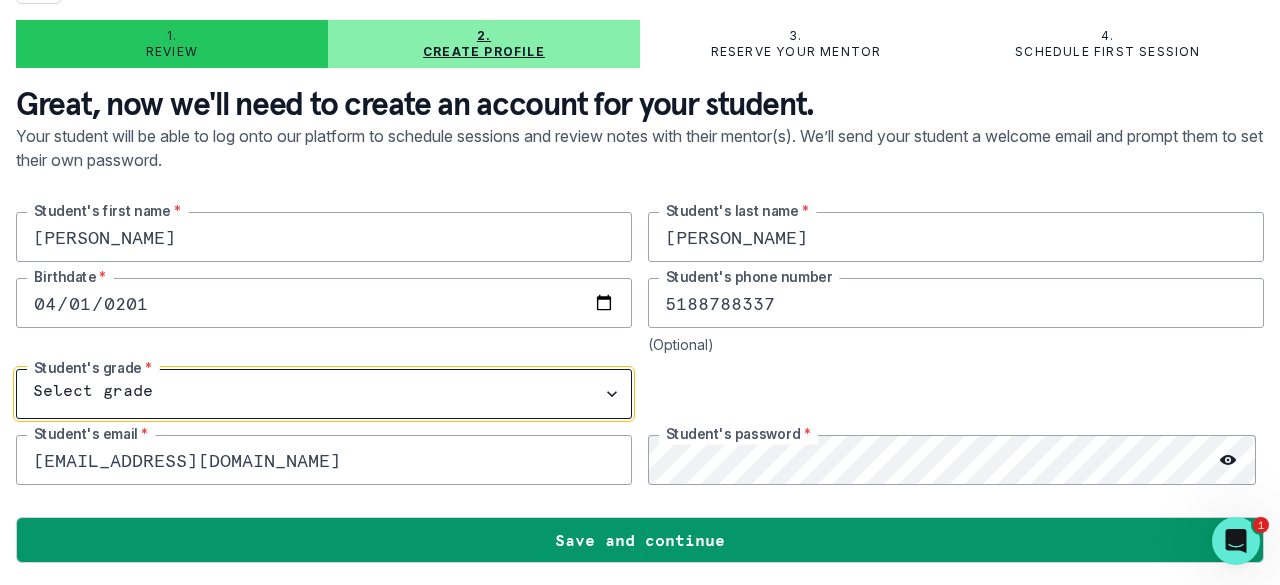 click on "Select grade 1st Grade 2nd Grade 3rd Grade 4th Grade 5th Grade 6th Grade 7th Grade 8th Grade 9th Grade 10th Grade 11th Grade 12th Grade" at bounding box center (324, 394) 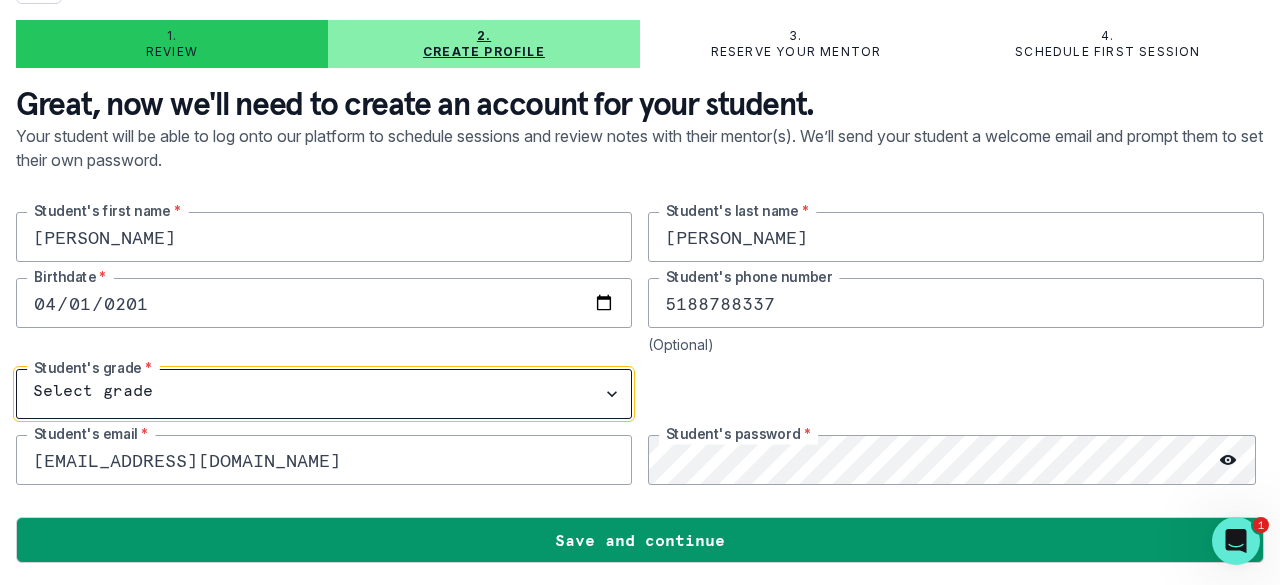 select on "10th Grade" 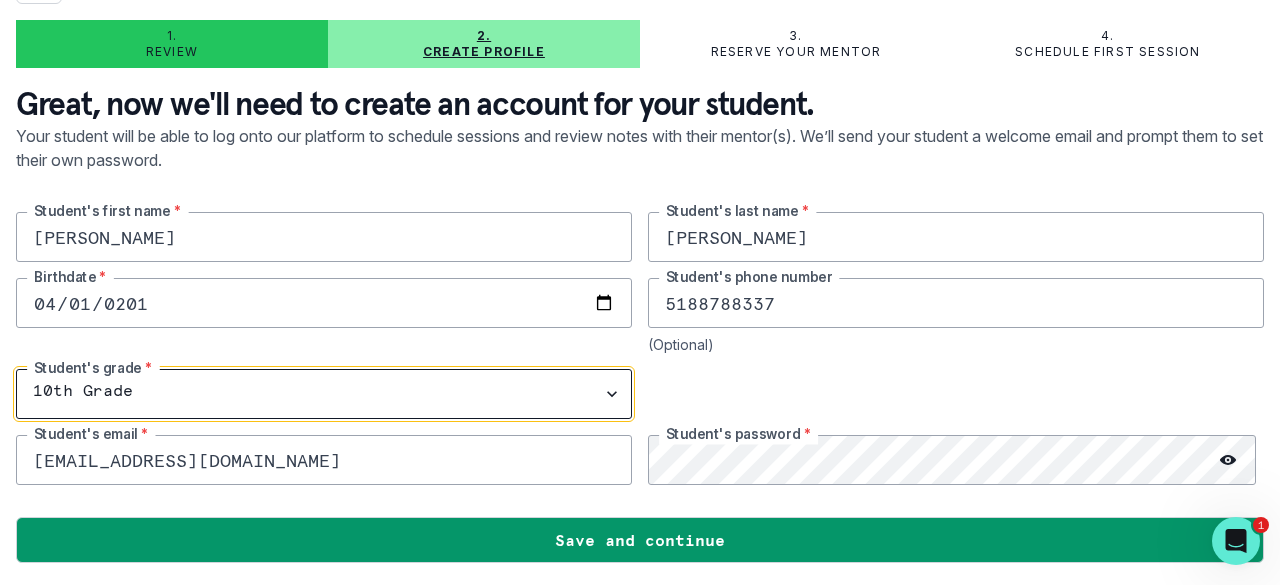 click on "Select grade 1st Grade 2nd Grade 3rd Grade 4th Grade 5th Grade 6th Grade 7th Grade 8th Grade 9th Grade 10th Grade 11th Grade 12th Grade" at bounding box center [324, 394] 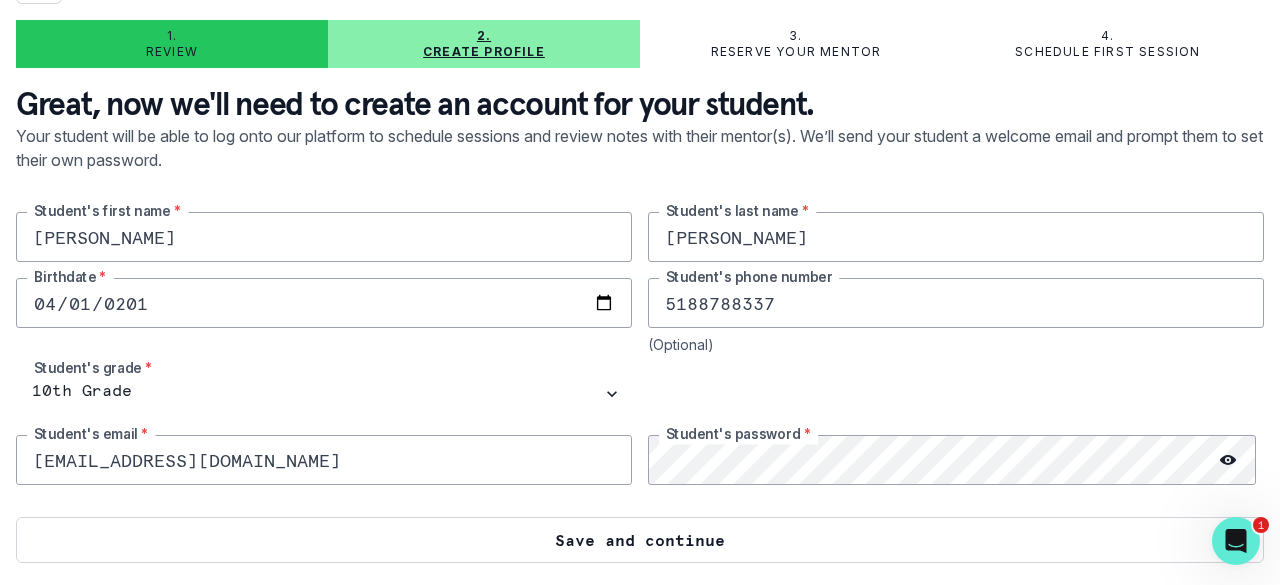 click on "Save and continue" at bounding box center (640, 540) 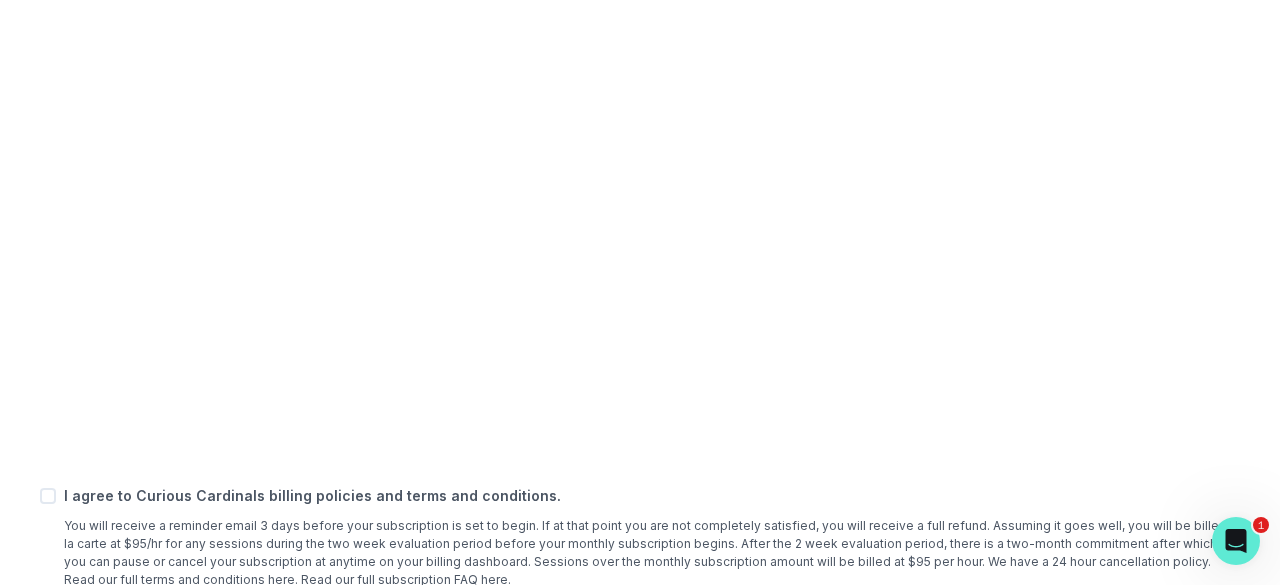 scroll, scrollTop: 812, scrollLeft: 0, axis: vertical 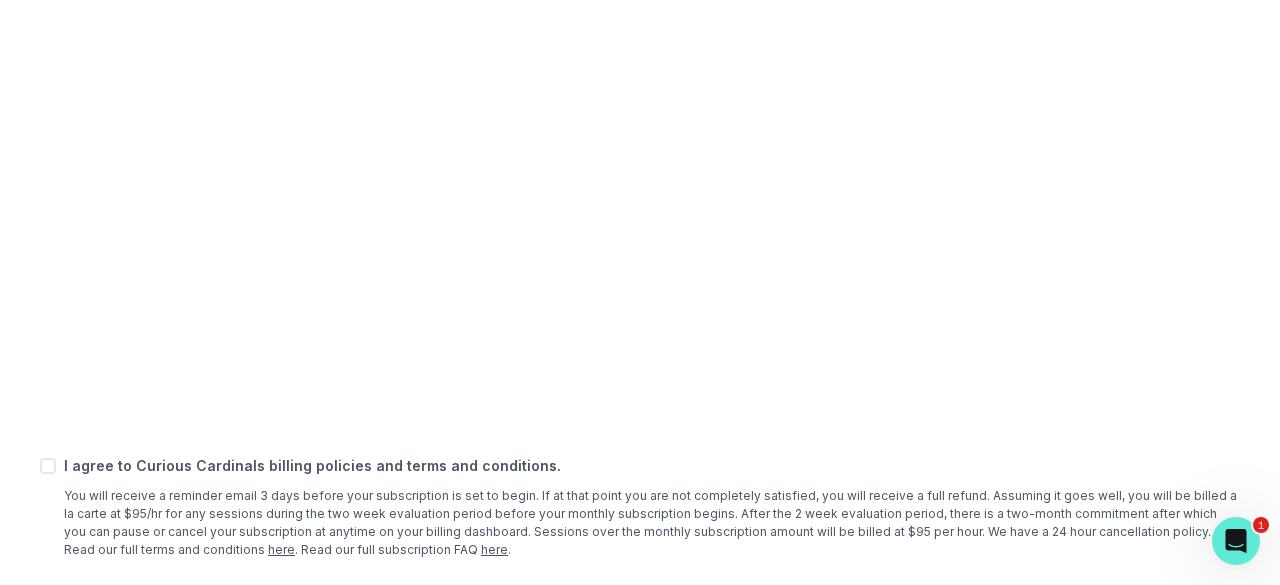 click on "1. Review 2. Create profile 3. Reserve your mentor 4. Schedule first session How your evaluation period works Today:  Reserve your mentor and start your 2 week evaluation period. In 11 days:  We’ll remind you You’ll get a reminder that your evaluation period is about to end. In 14 days:  Subscription starts Your subscription will begin and you’ll be billed. Cancel anytime before. Add payment method A payment method on file is required to begin scheduling sessions. After your evaluation period ends, you’ll be billed for your monthly subscription along with any sessions that occurred during the evaluation period using the saved payment method. subscription monthly rate 4  sessions hours Per  month $ 380 Due Today $0 Submit I agree to Curious Cardinals billing policies and terms and conditions.   here . Read our full subscription FAQ   here . Approve proposal" at bounding box center [640, 292] 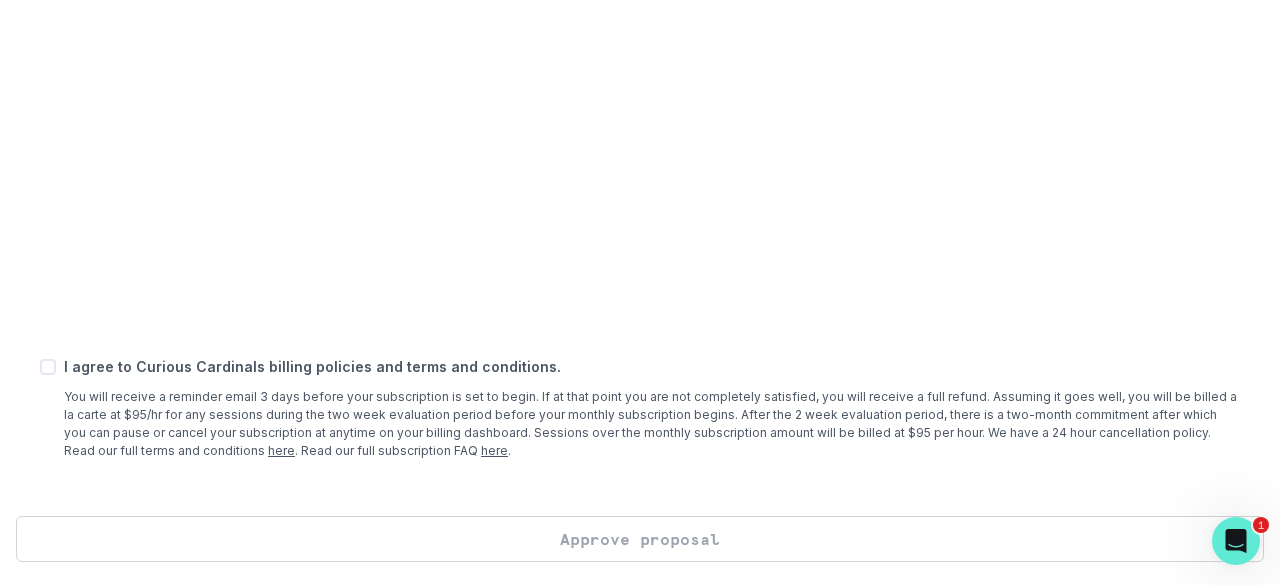 click at bounding box center (48, 367) 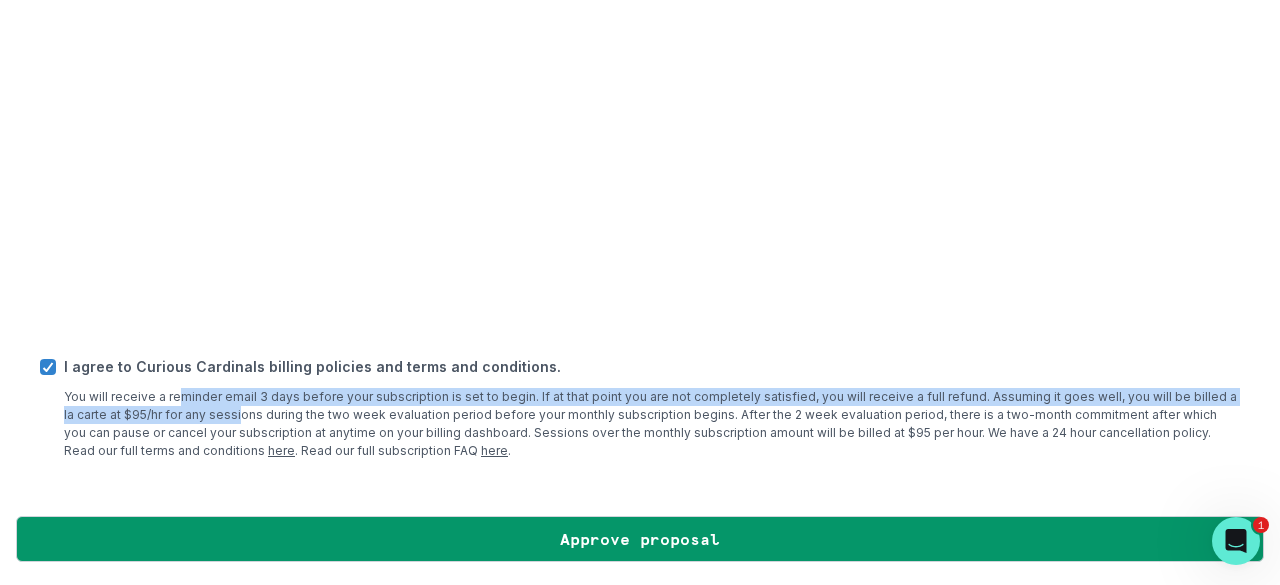drag, startPoint x: 179, startPoint y: 396, endPoint x: 222, endPoint y: 411, distance: 45.54119 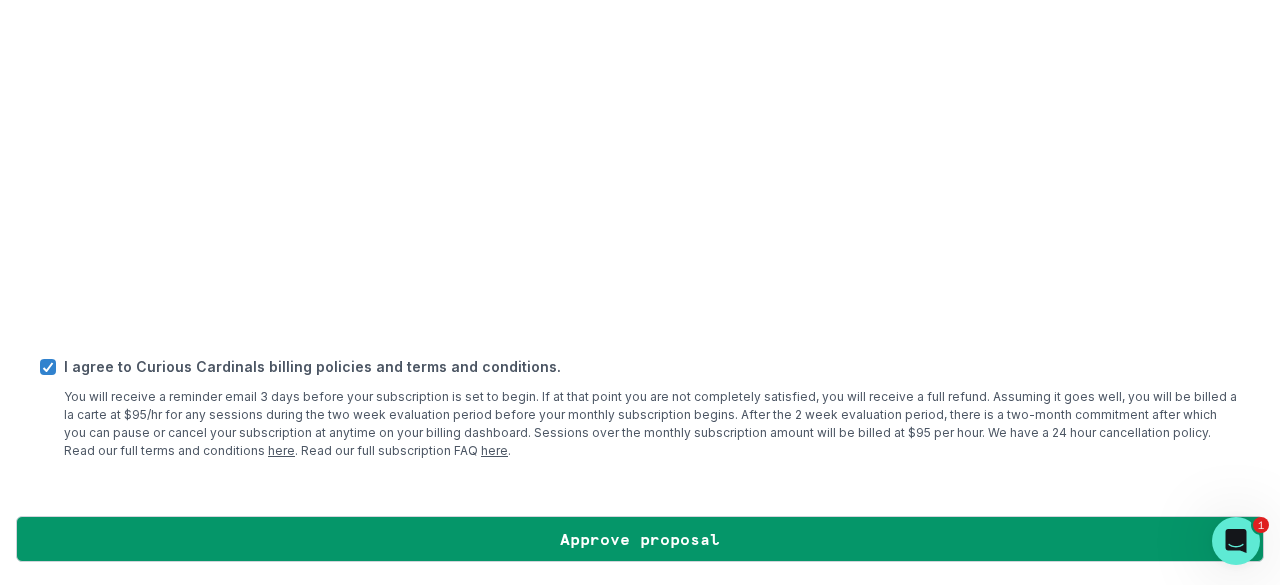 click on "You will receive a reminder email 3 days before your subscription is set to begin. If at that point you are not completely satisfied, you will receive a full refund. Assuming it goes well, you will be billed a la carte at $95/hr for any sessions during the two week evaluation period before your monthly subscription begins. After the 2 week evaluation period, there is a two-month commitment after which you can pause or cancel your subscription at anytime on your billing dashboard. Sessions over the monthly subscription amount will be billed at $95 per hour. We have a 24 hour cancellation policy. Read our full terms and conditions   here . Read our full subscription FAQ   here ." at bounding box center [652, 424] 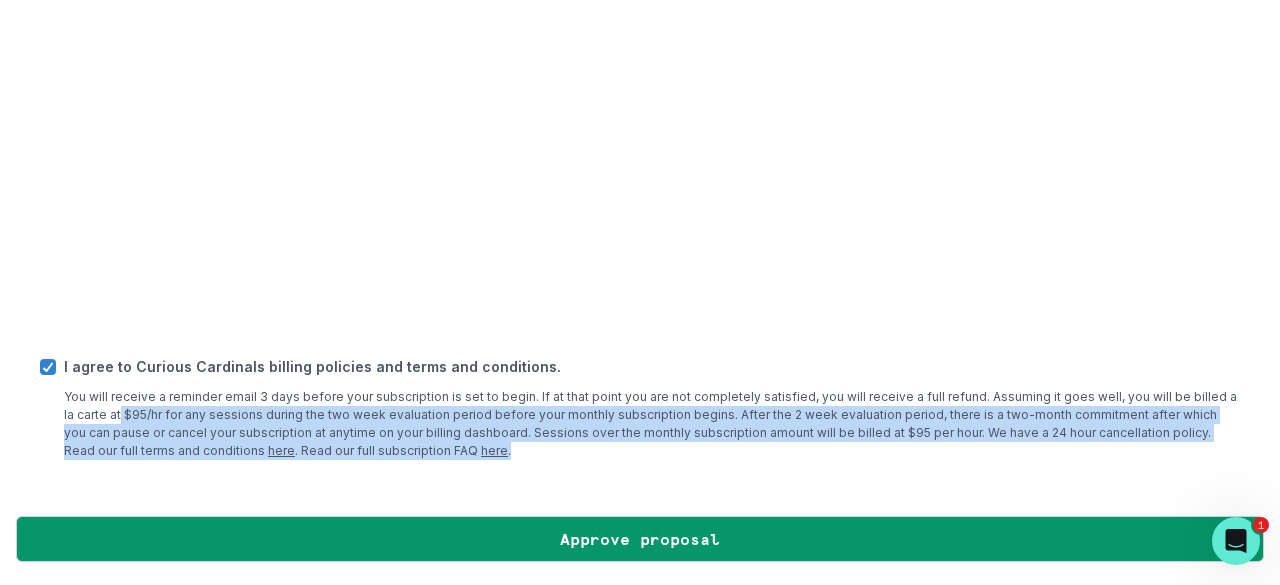 drag, startPoint x: 106, startPoint y: 411, endPoint x: 752, endPoint y: 458, distance: 647.7075 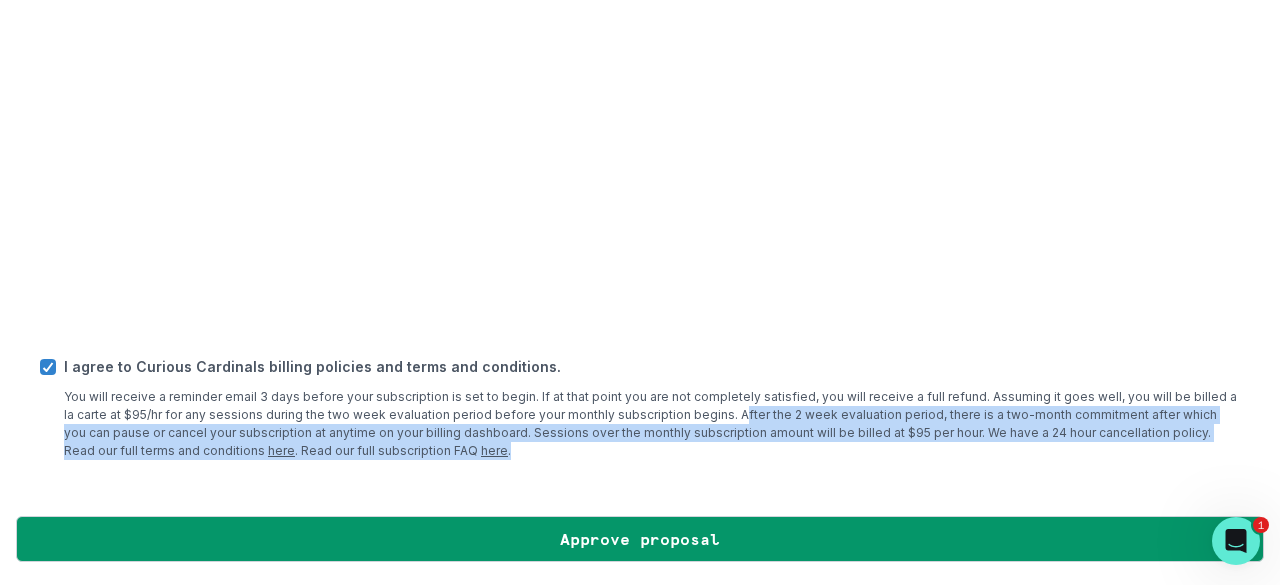 drag, startPoint x: 710, startPoint y: 408, endPoint x: 819, endPoint y: 443, distance: 114.48144 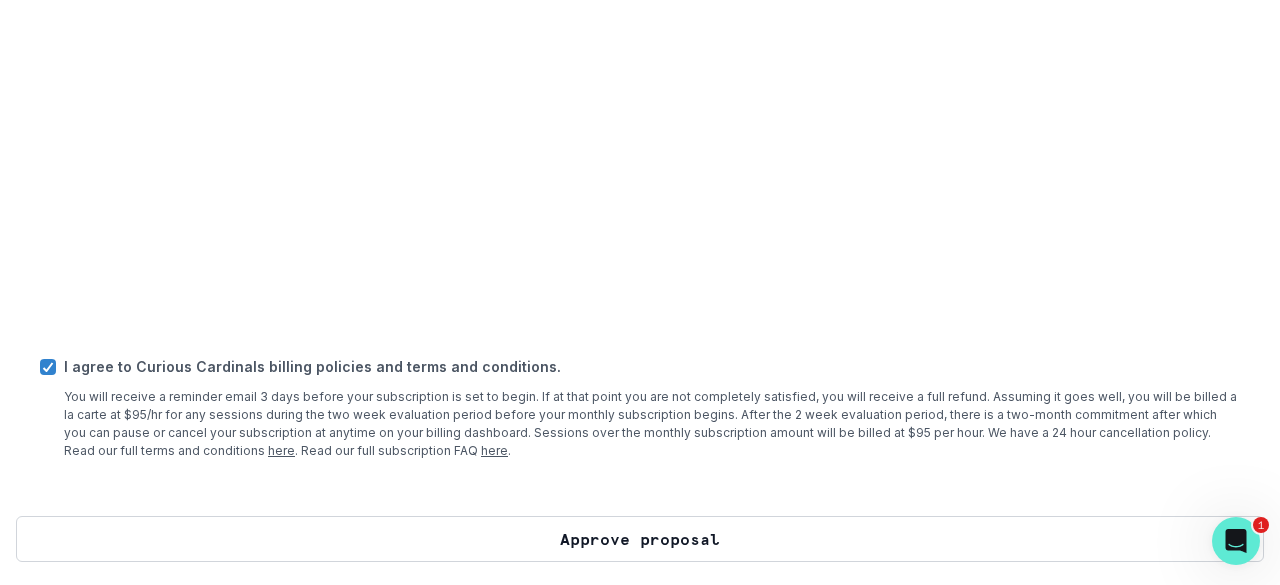 click on "Approve proposal" at bounding box center (640, 539) 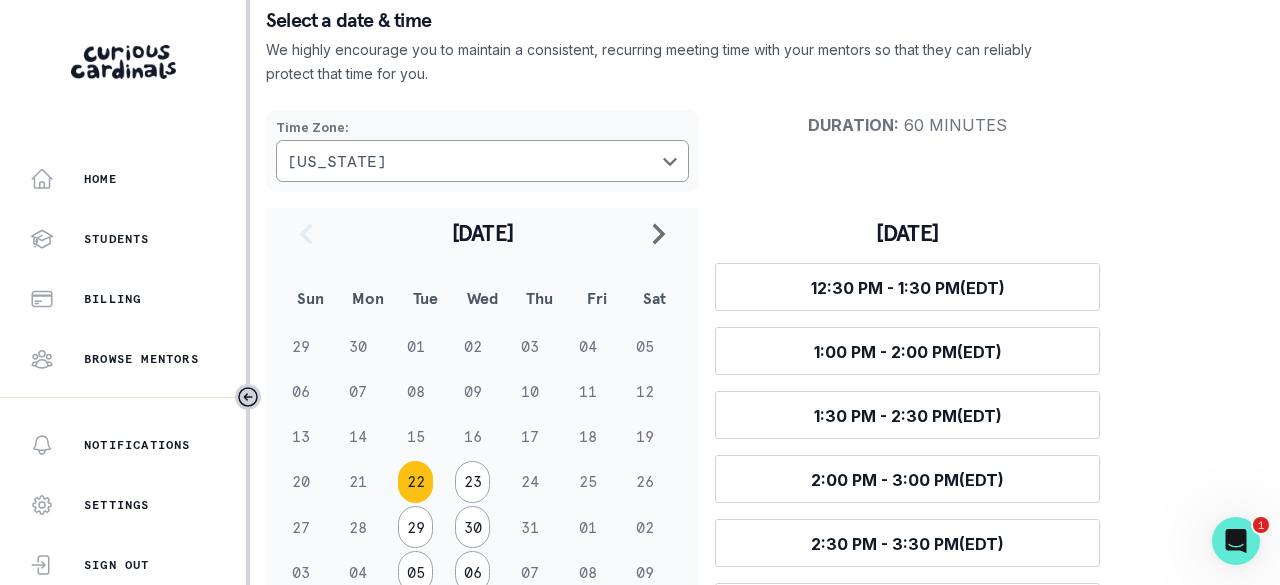 scroll, scrollTop: 200, scrollLeft: 0, axis: vertical 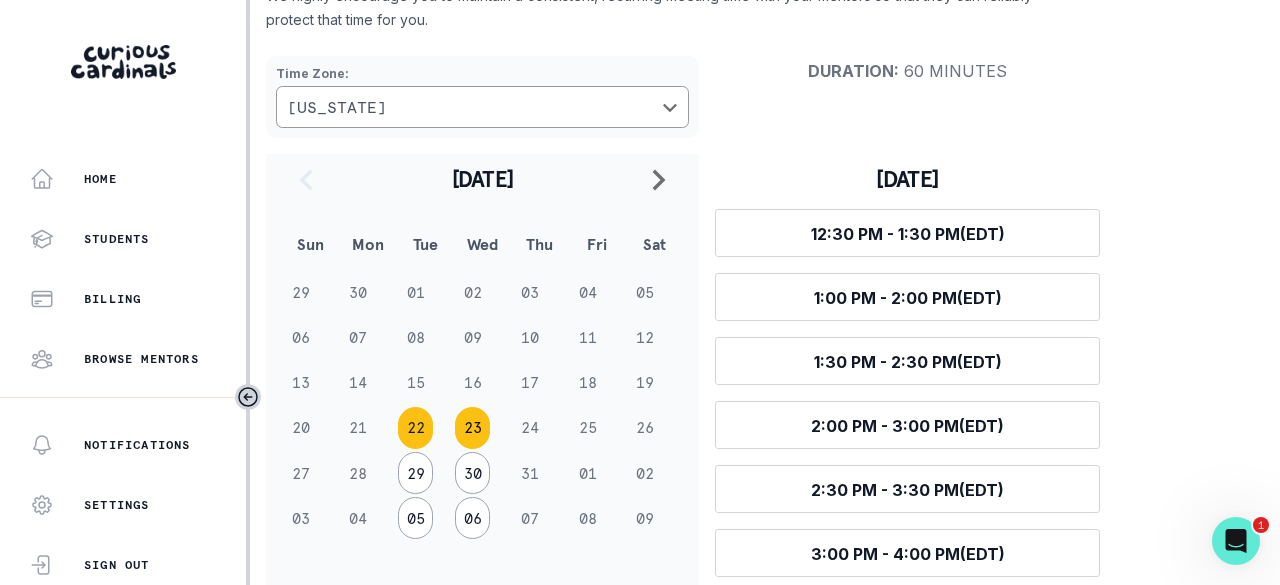 click on "23" at bounding box center [472, 428] 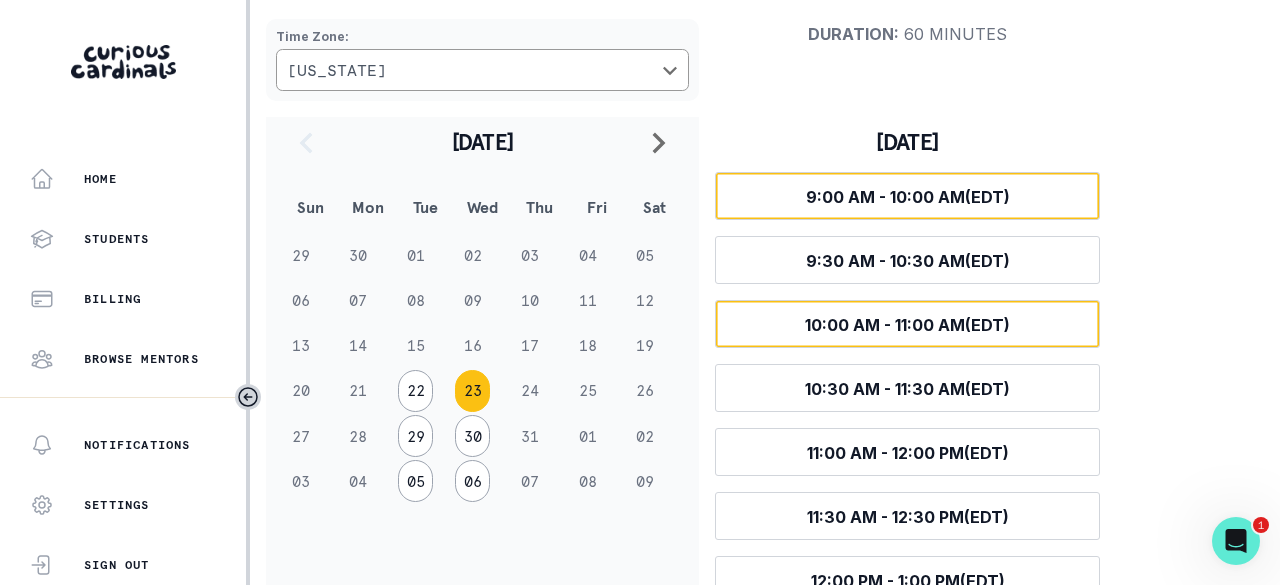 scroll, scrollTop: 337, scrollLeft: 0, axis: vertical 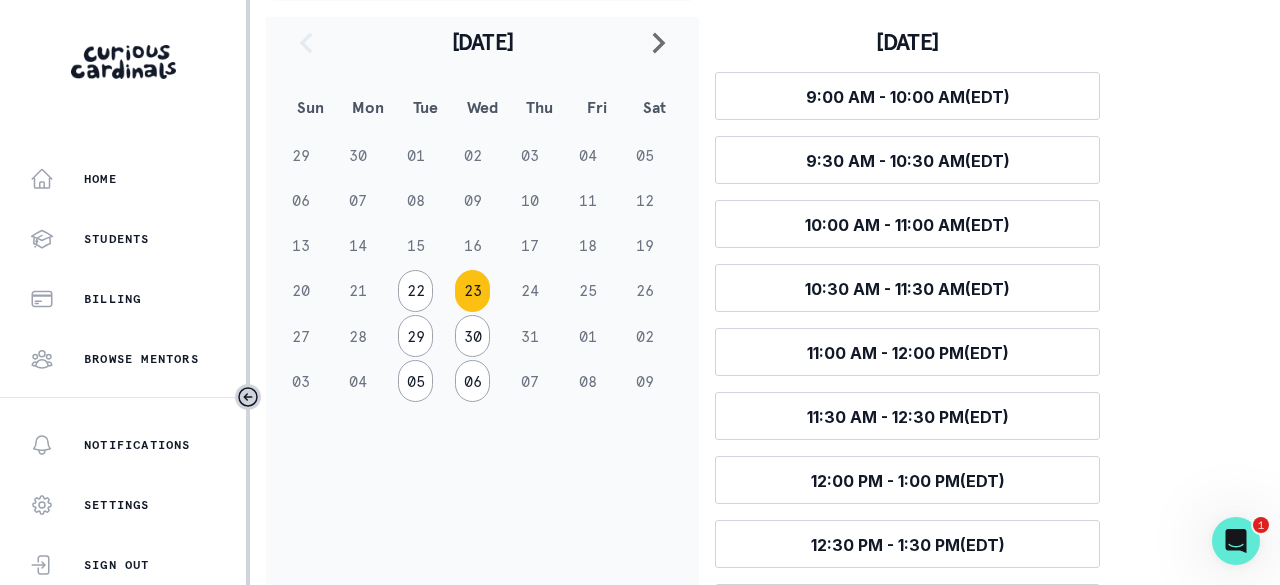 click on "24" at bounding box center [539, 290] 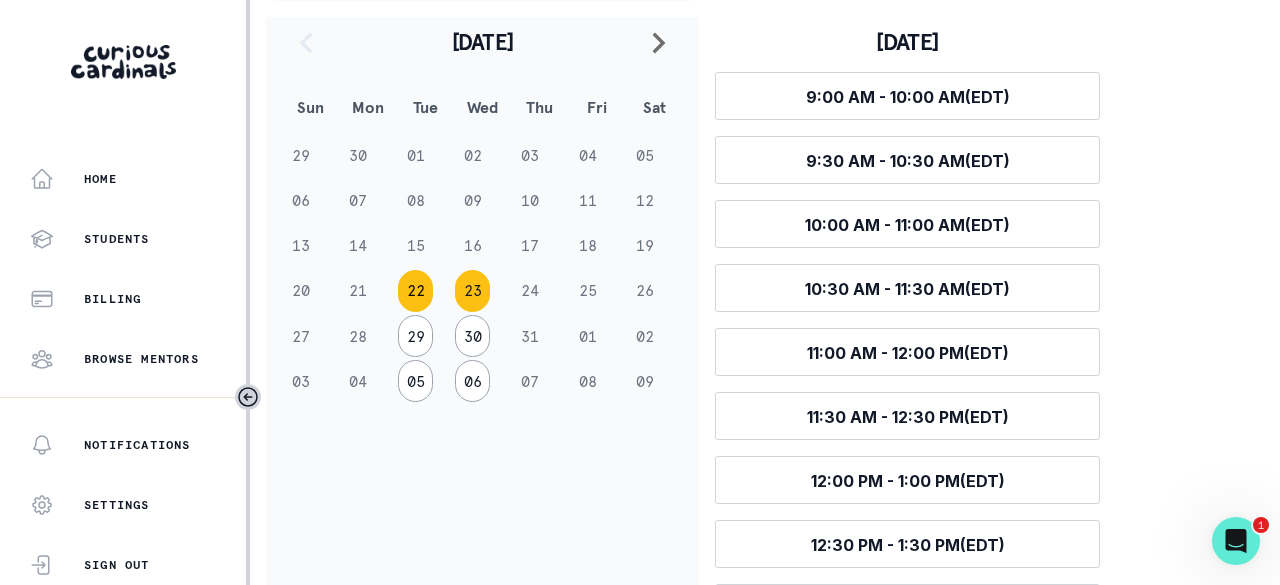 click on "22" at bounding box center (415, 291) 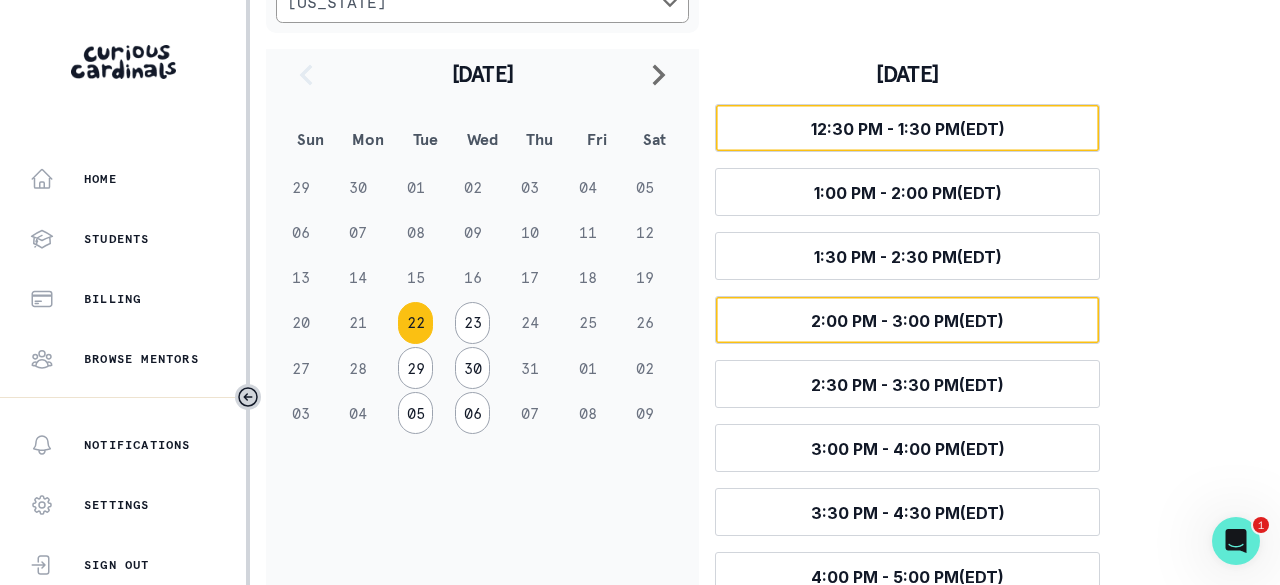 scroll, scrollTop: 273, scrollLeft: 0, axis: vertical 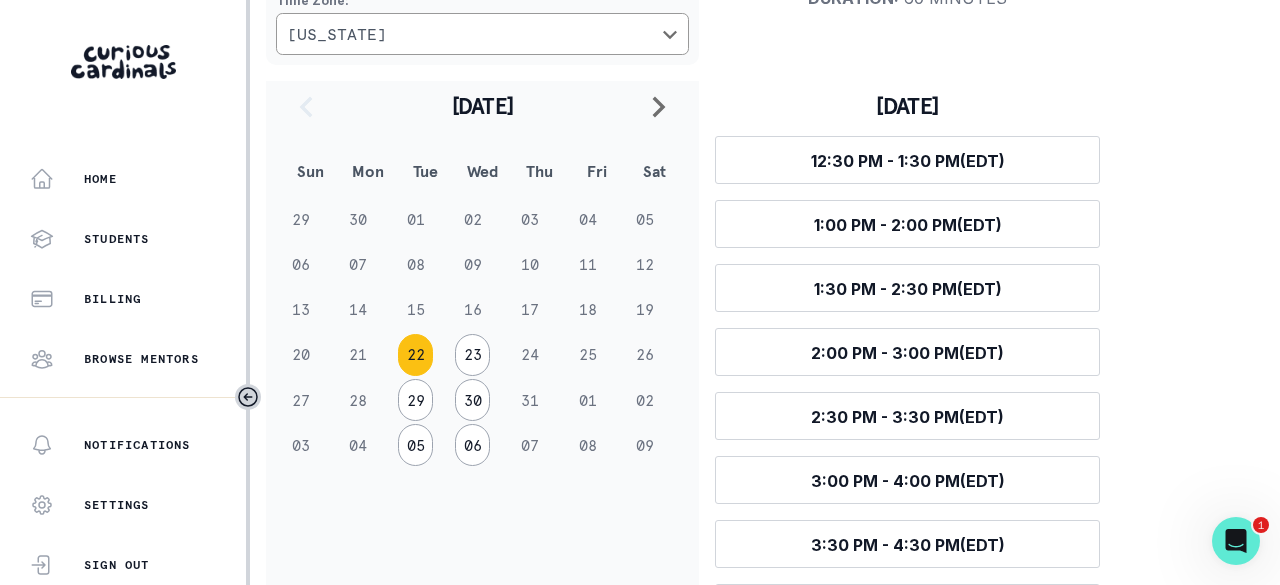 click on "21" at bounding box center [367, 354] 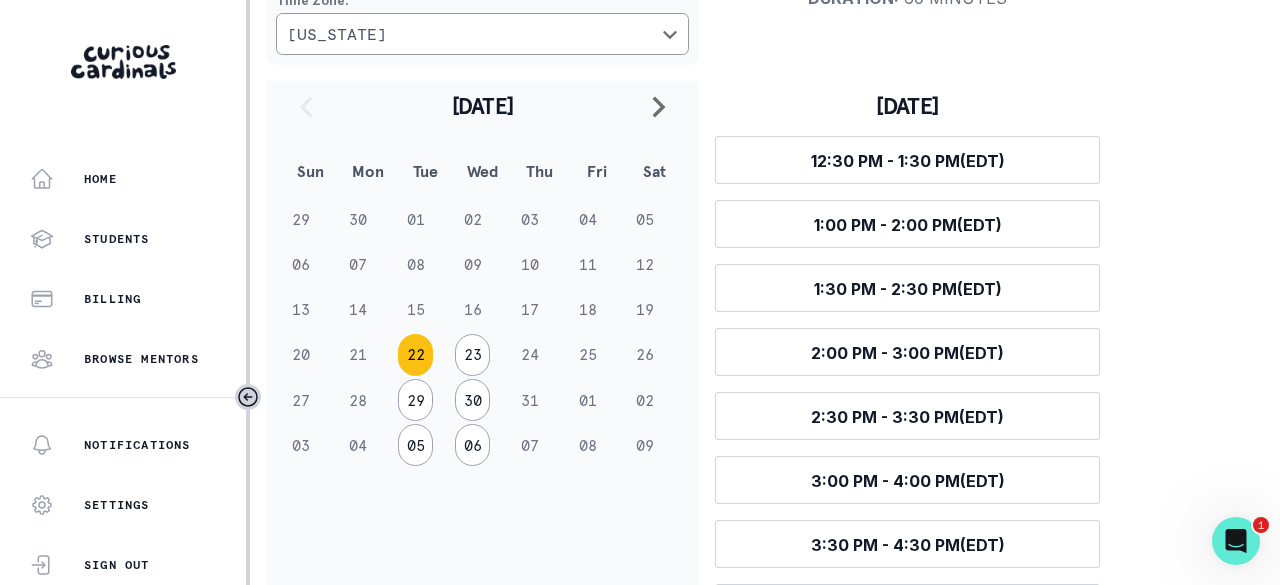 click on "22" at bounding box center (415, 355) 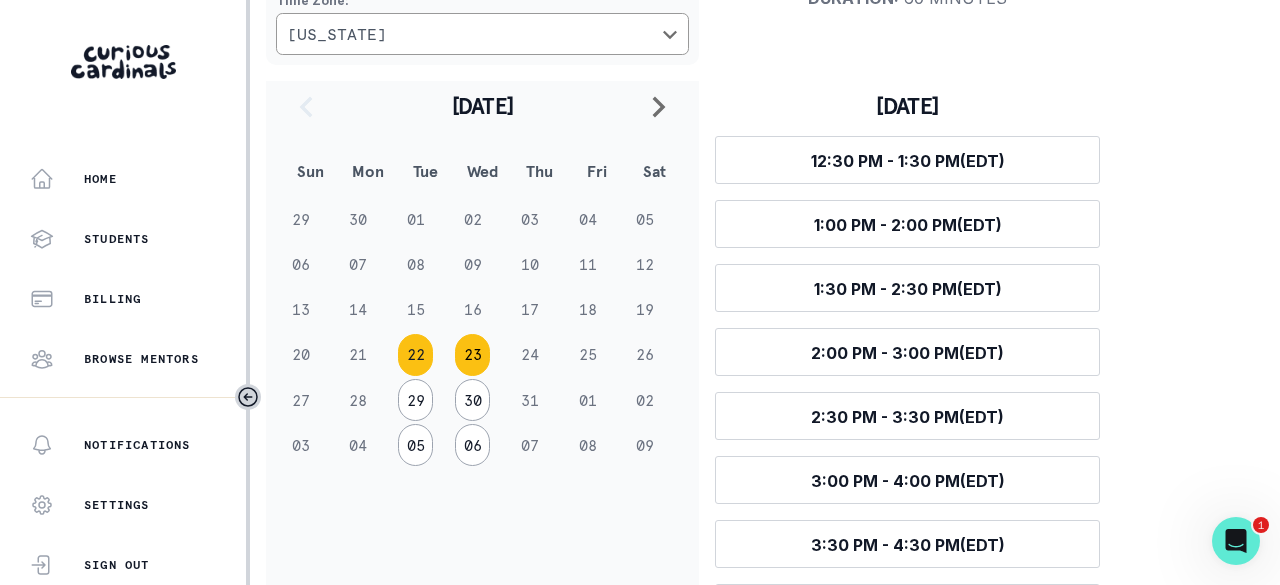 click on "23" at bounding box center [472, 355] 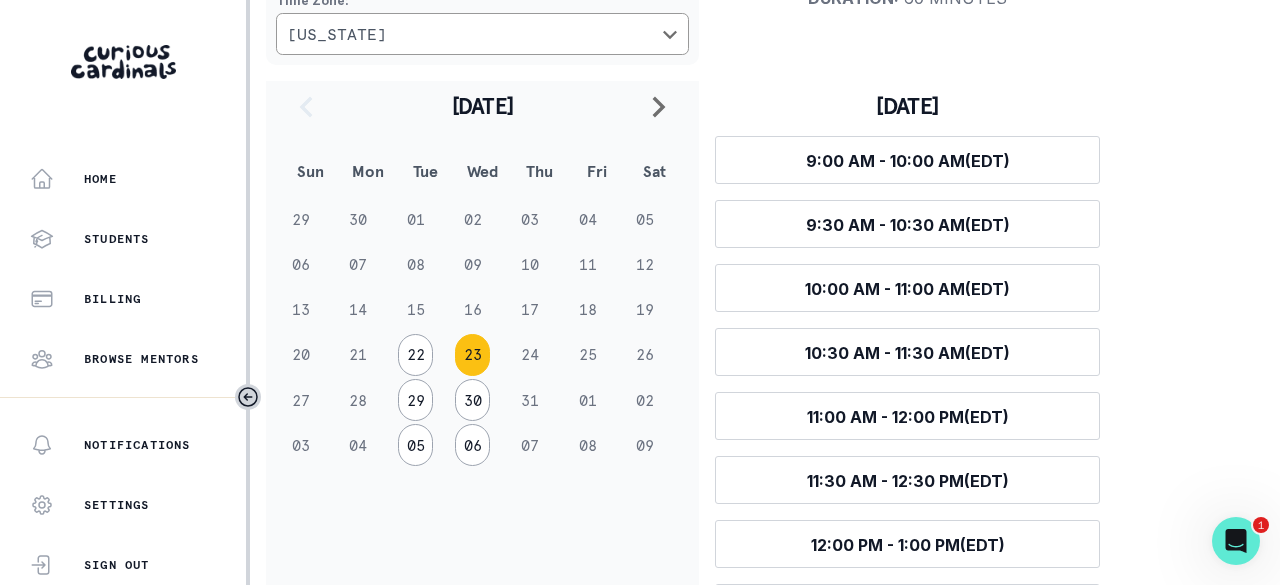 click on "24" at bounding box center [539, 354] 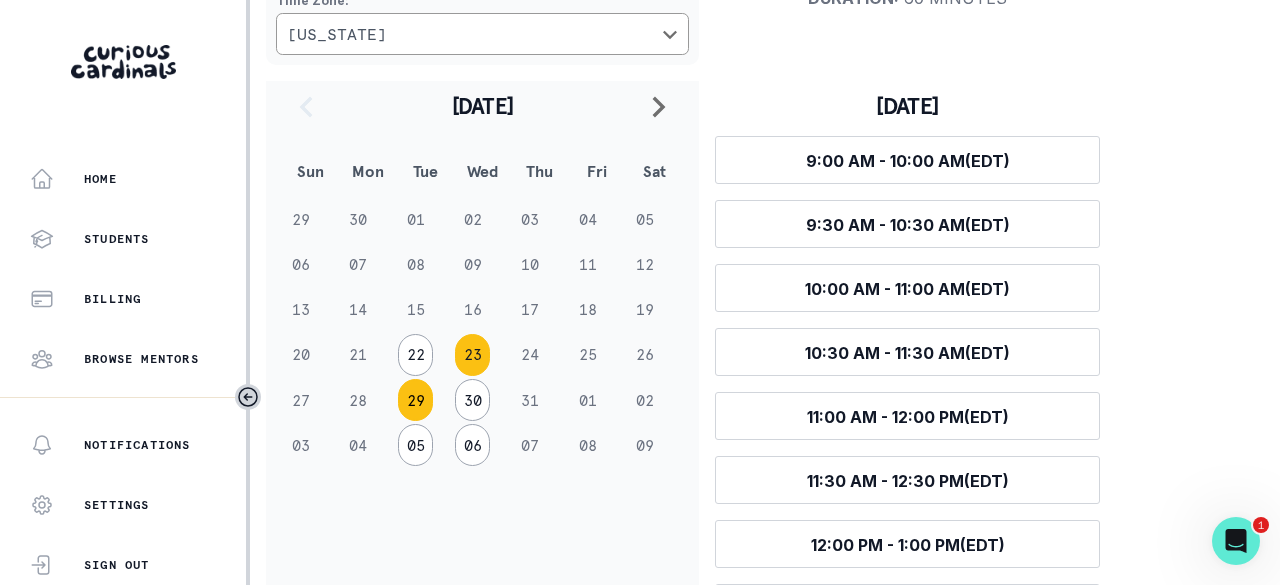 click on "29" at bounding box center (415, 400) 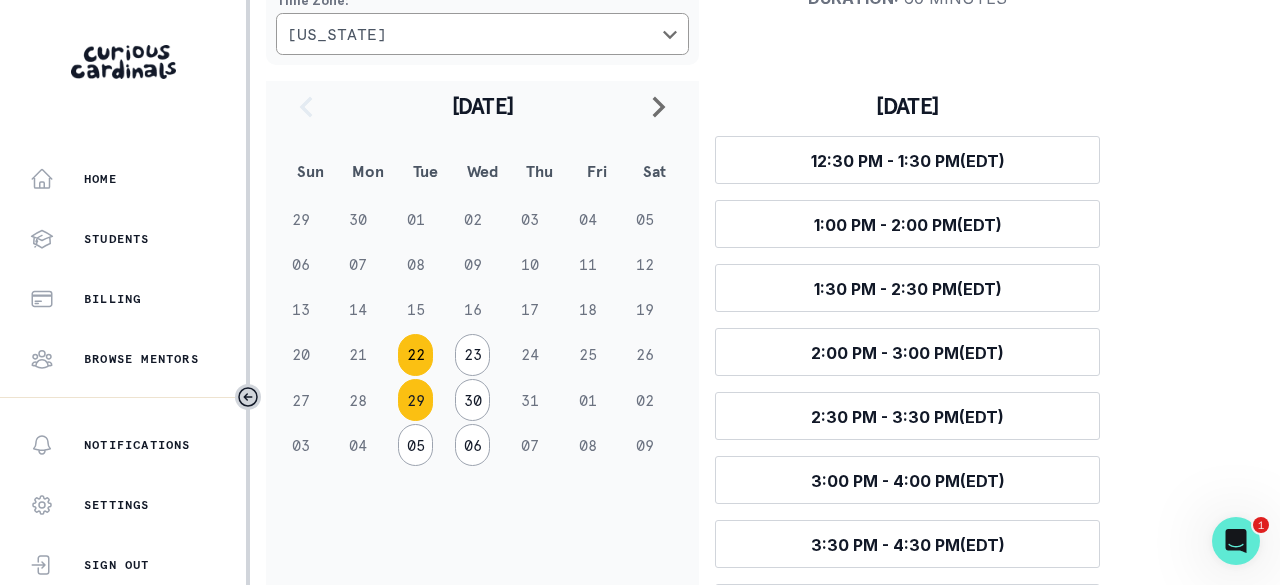 click on "22" at bounding box center [415, 355] 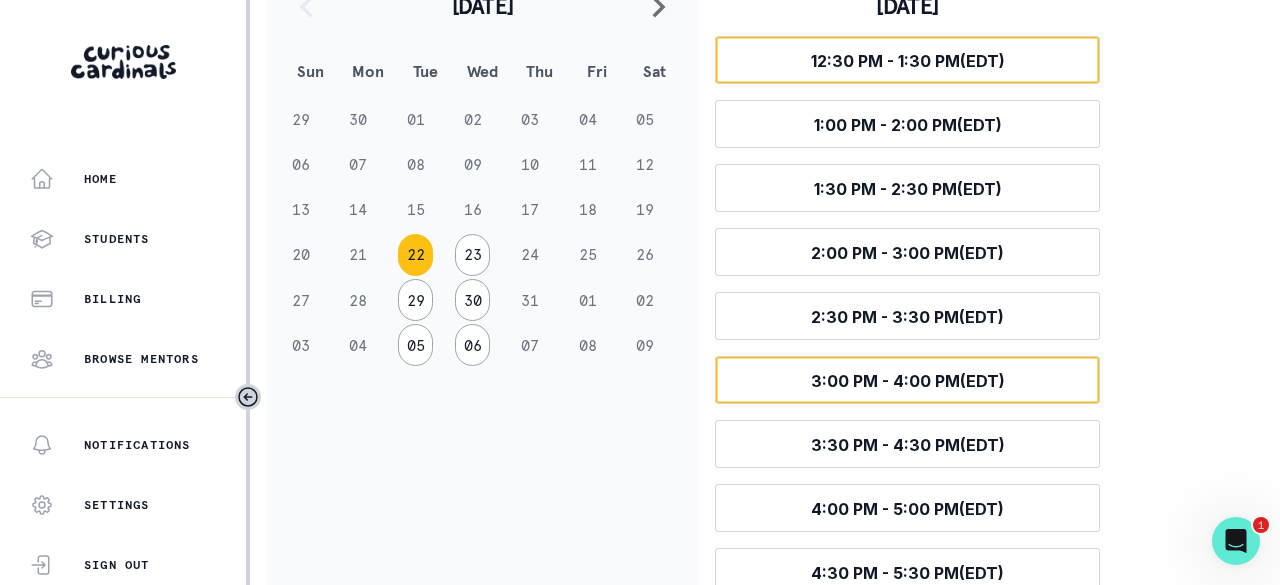 scroll, scrollTop: 473, scrollLeft: 0, axis: vertical 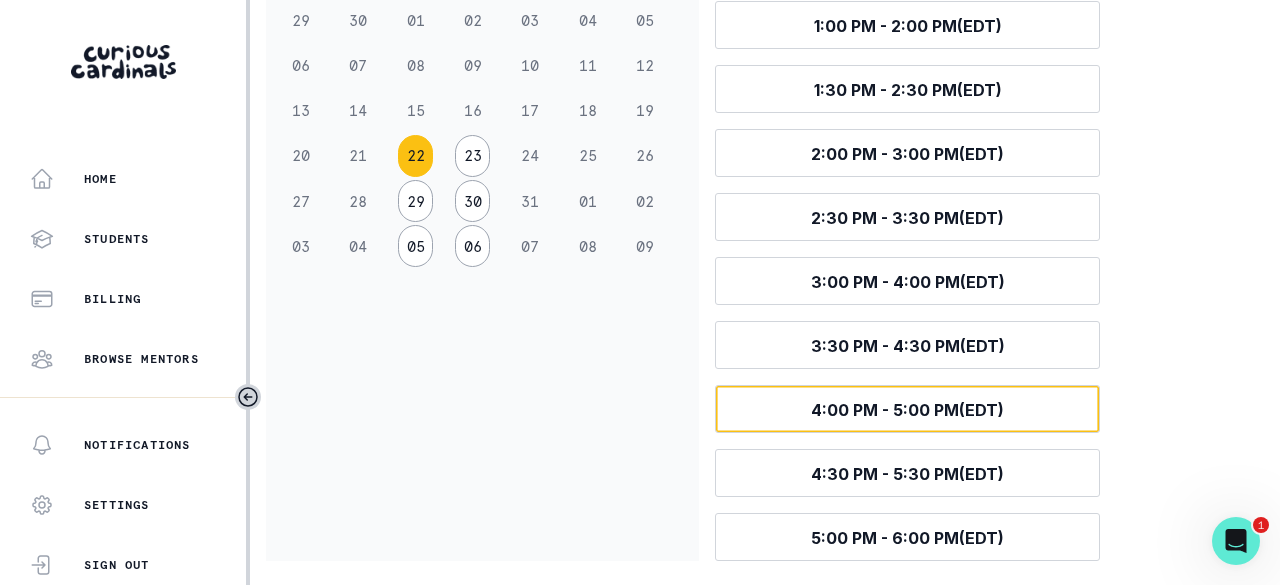 click on "4:00 PM - 5:00 PM  (EDT)" at bounding box center (907, 410) 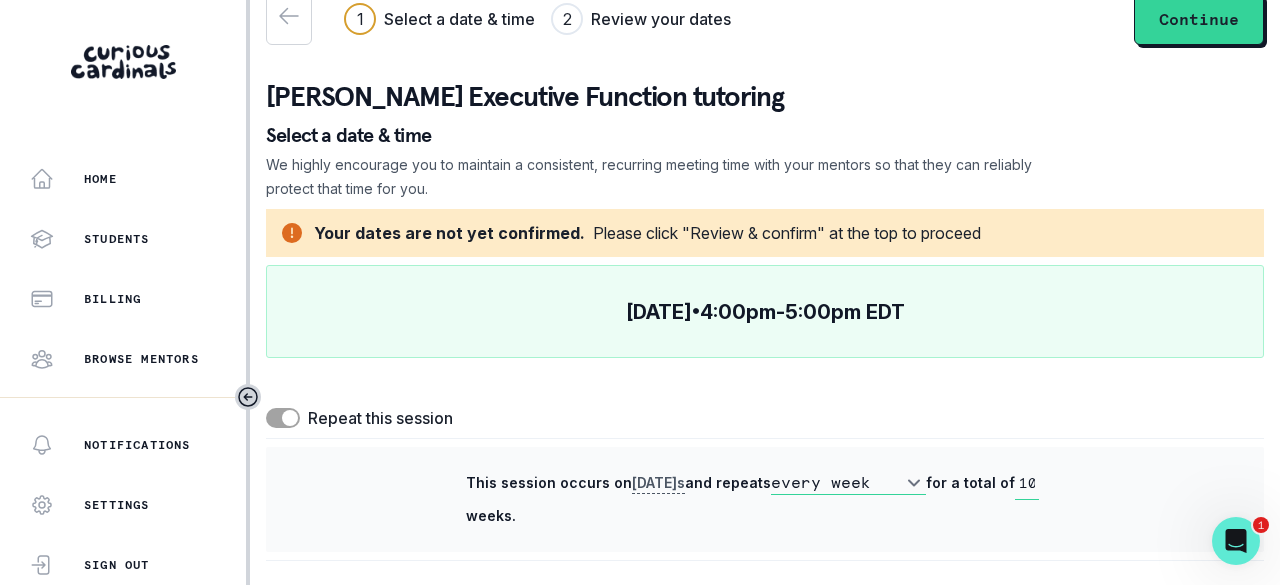 scroll, scrollTop: 30, scrollLeft: 0, axis: vertical 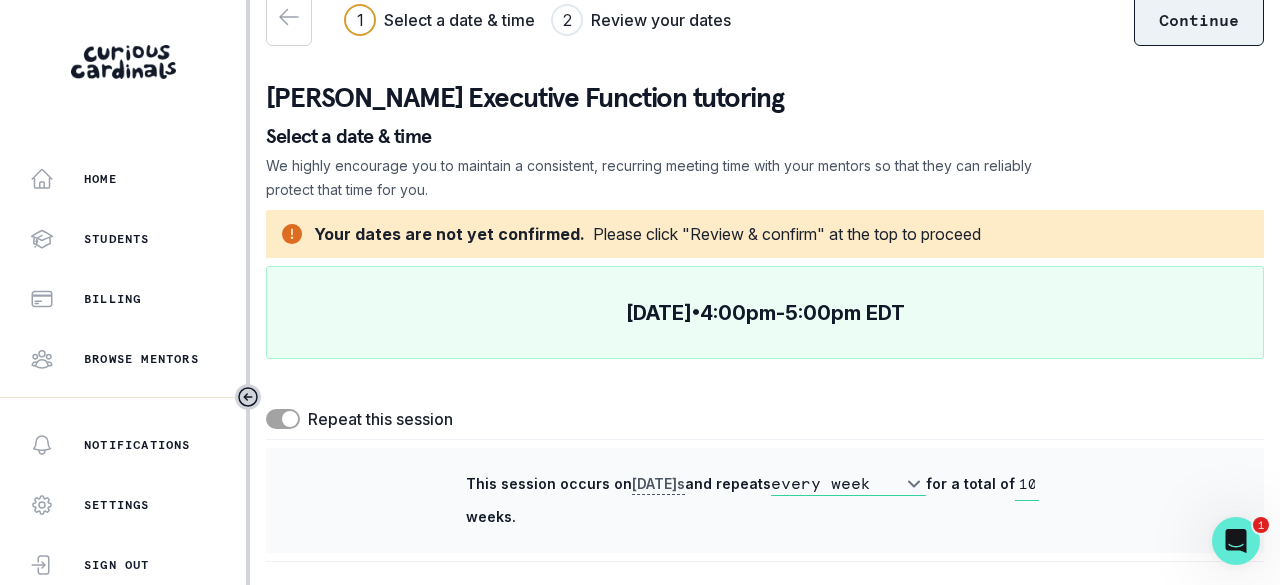 click on "Continue" at bounding box center [1199, 20] 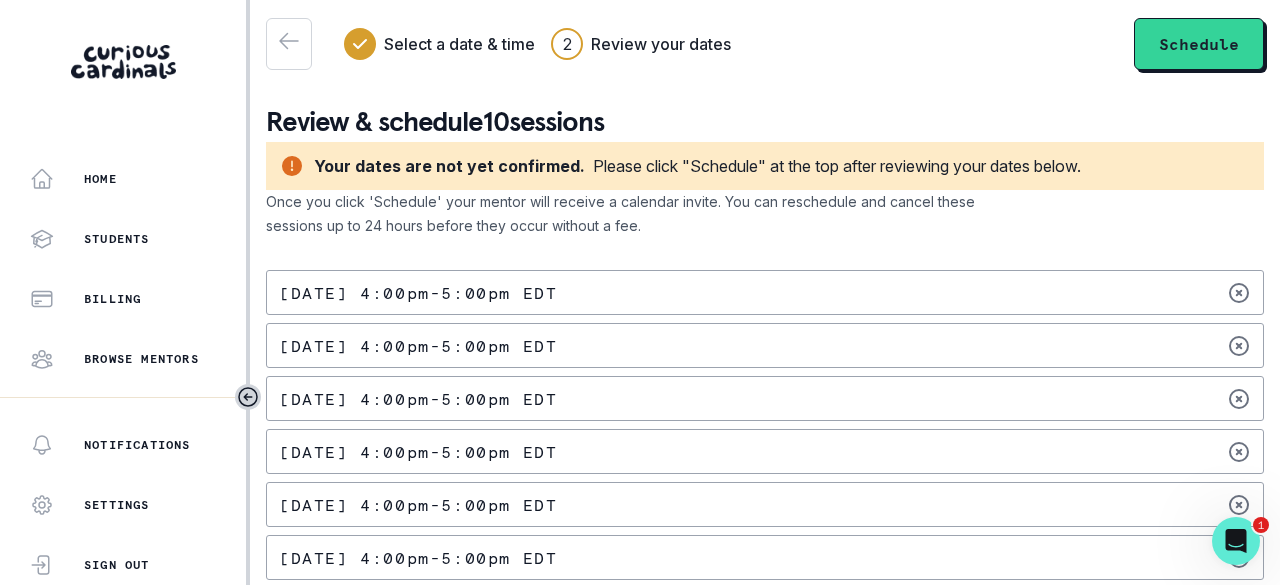 scroll, scrollTop: 0, scrollLeft: 0, axis: both 